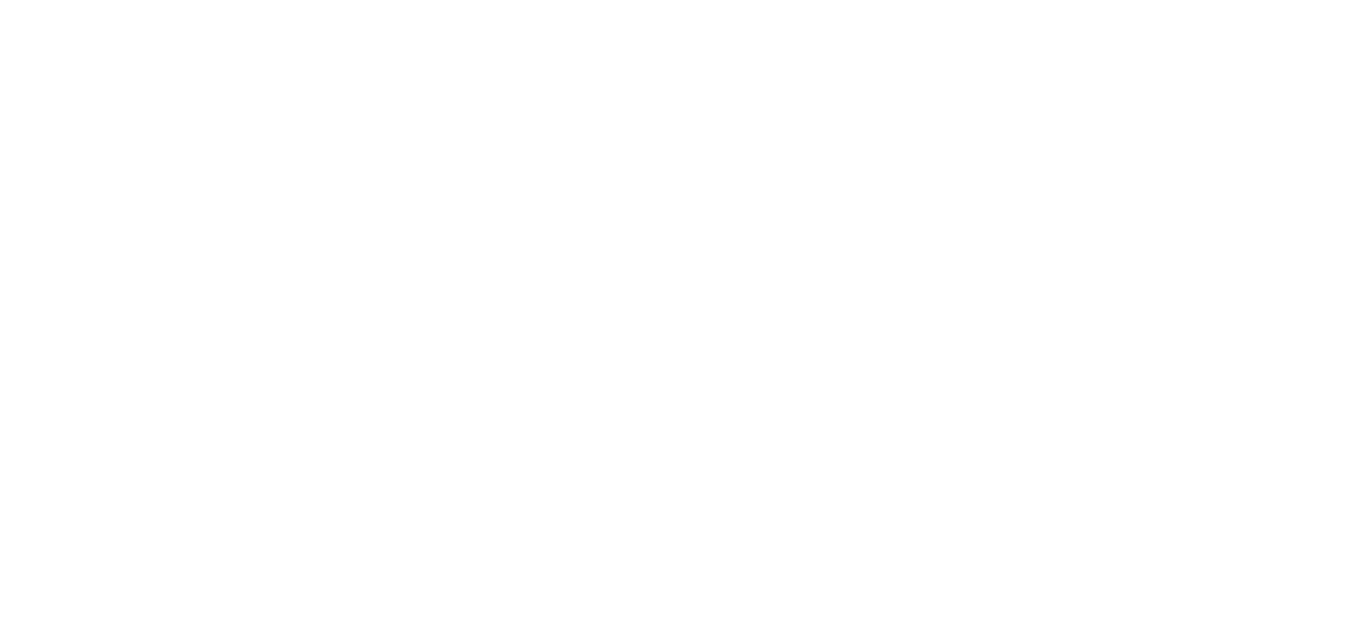 scroll, scrollTop: 0, scrollLeft: 0, axis: both 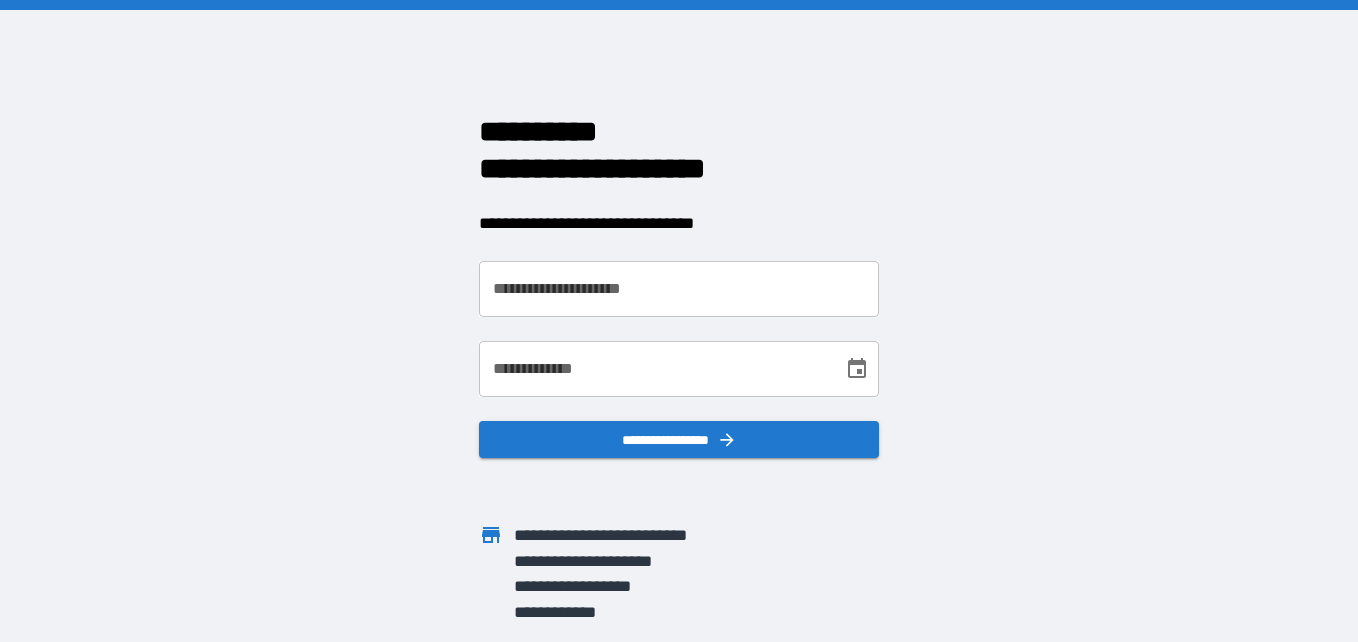 click on "**********" at bounding box center (679, 289) 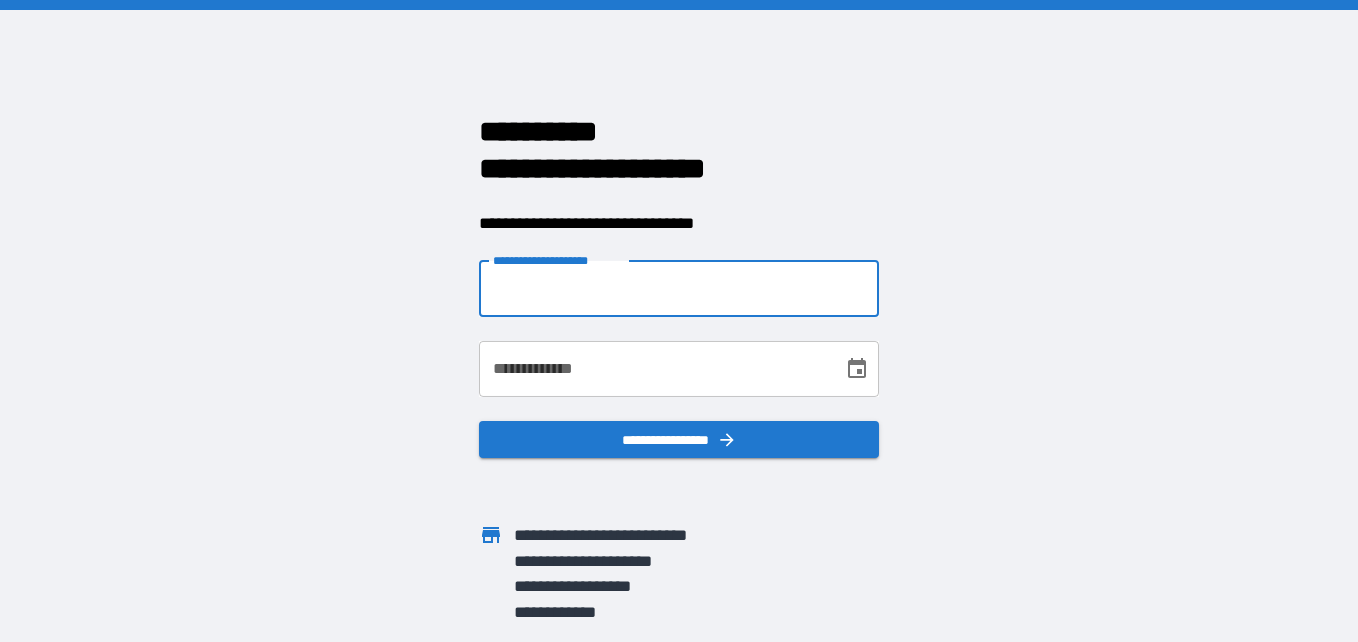 type on "**********" 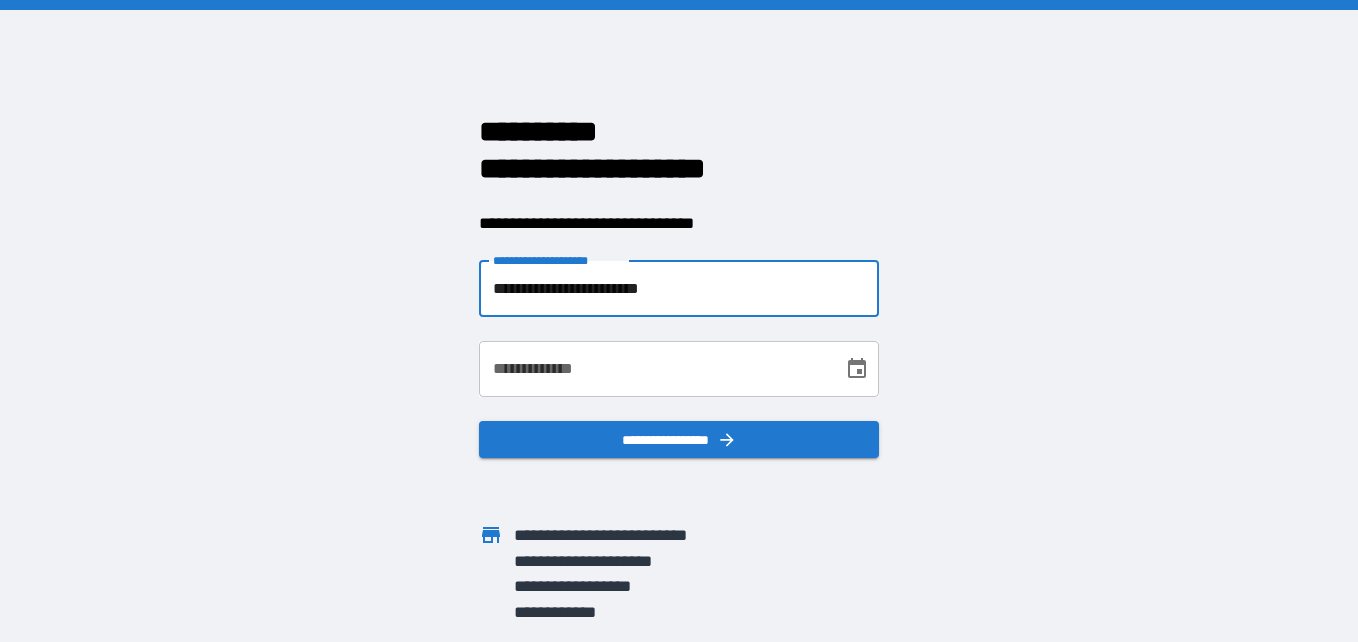 type on "**********" 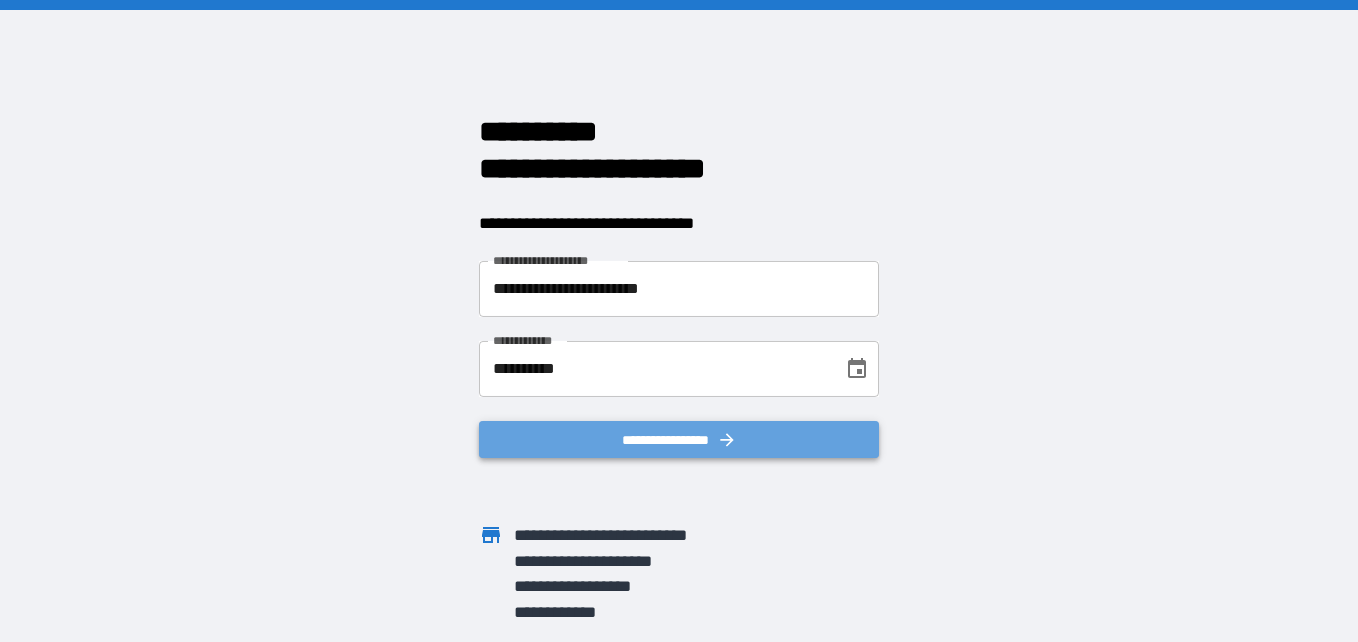 click on "**********" at bounding box center (679, 440) 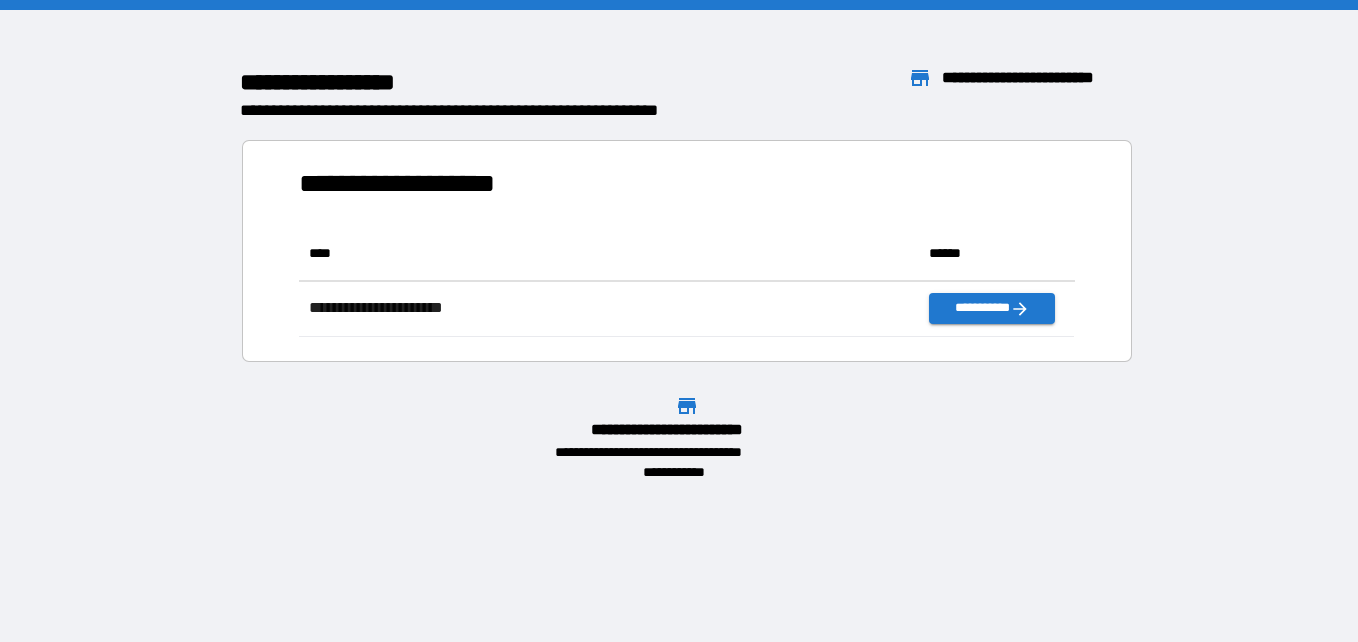 scroll, scrollTop: 16, scrollLeft: 16, axis: both 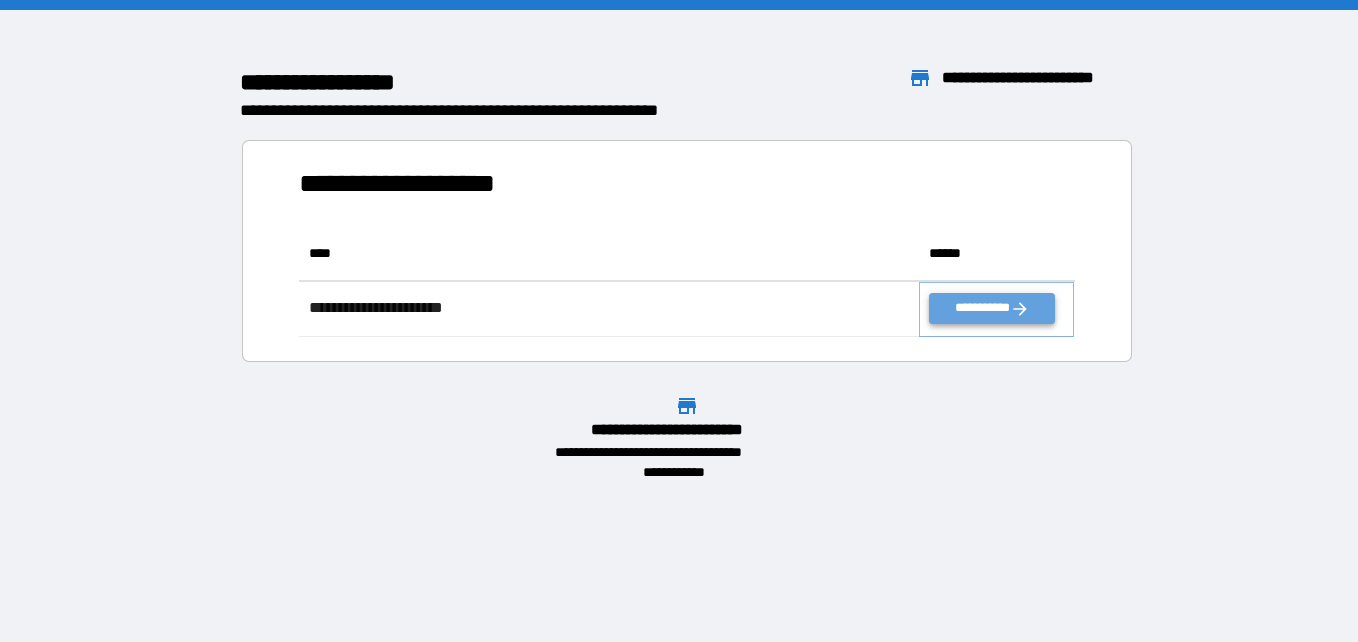 click on "**********" at bounding box center (991, 308) 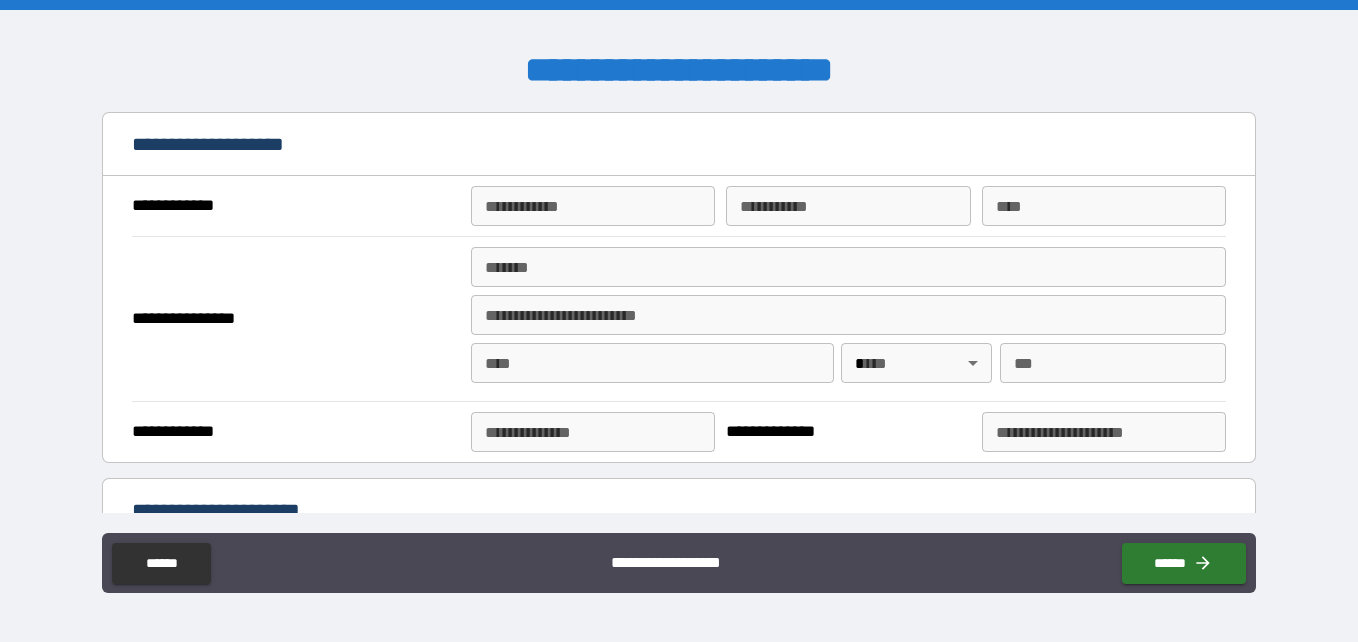 type on "*" 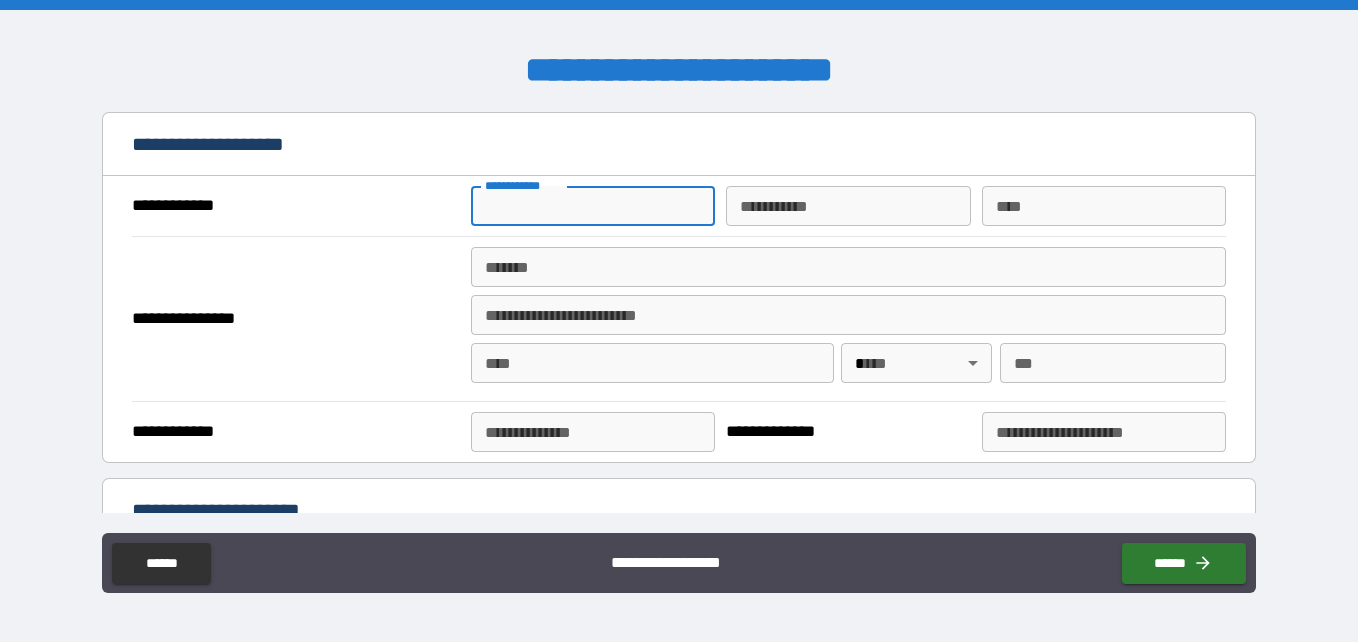 click on "**********" at bounding box center (593, 206) 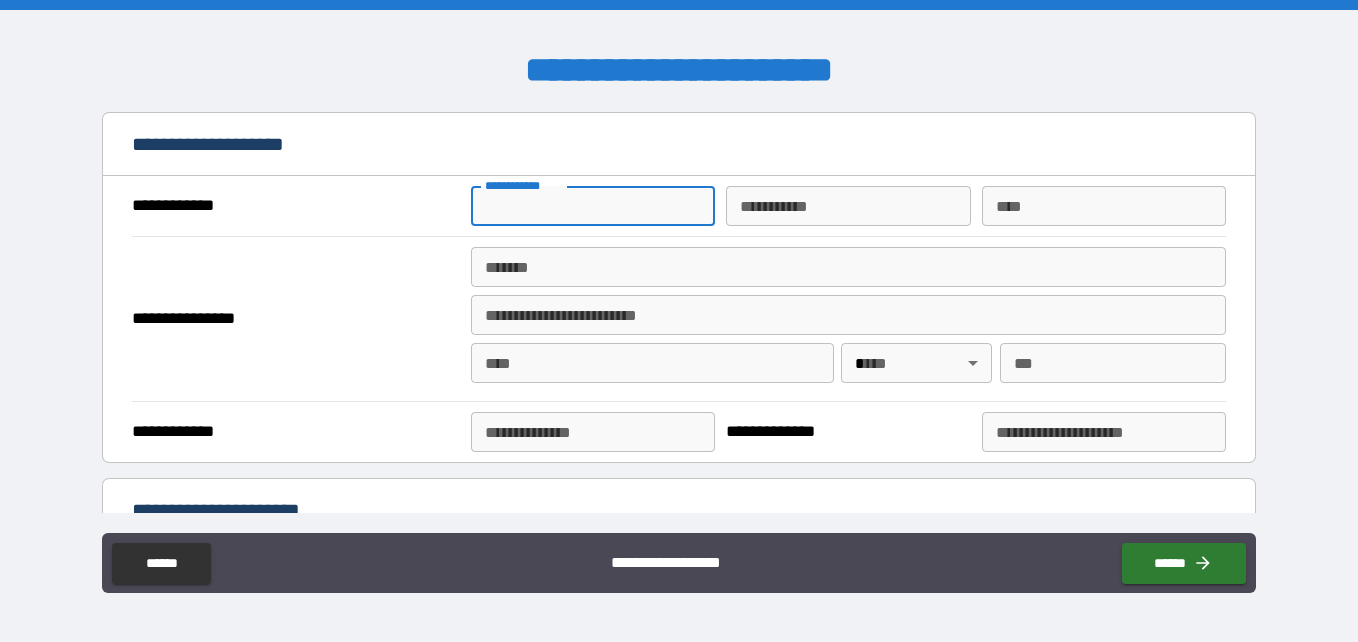 type on "*" 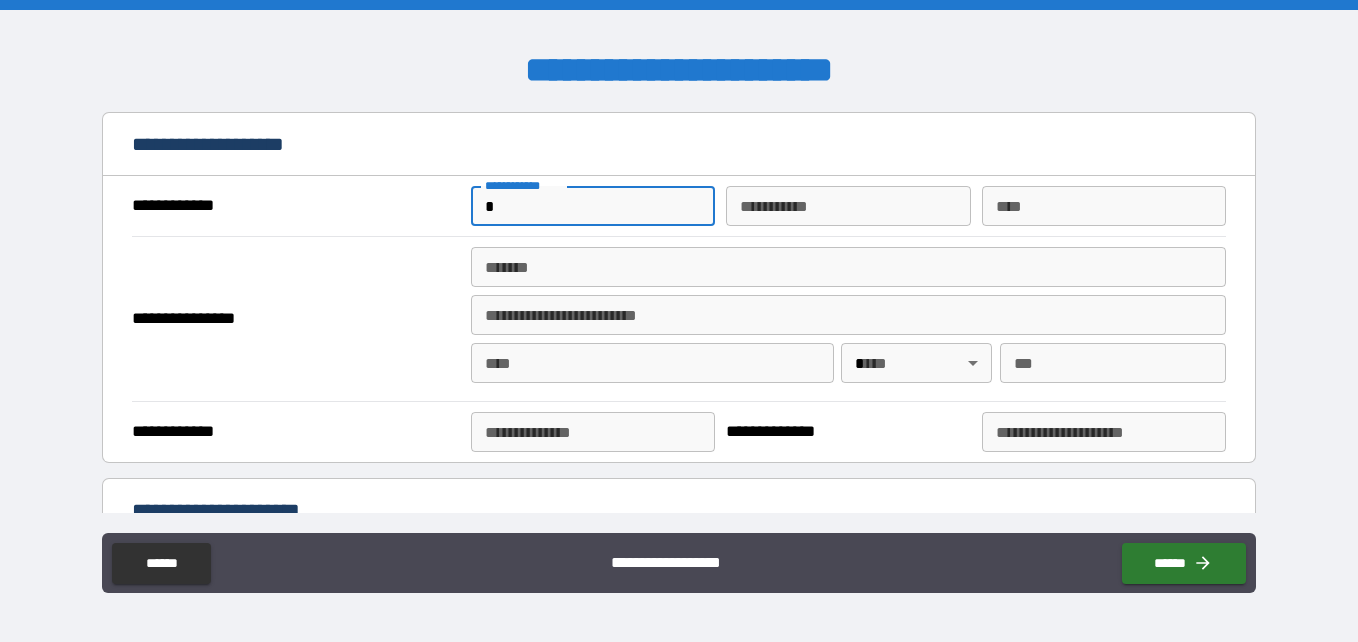 type on "*" 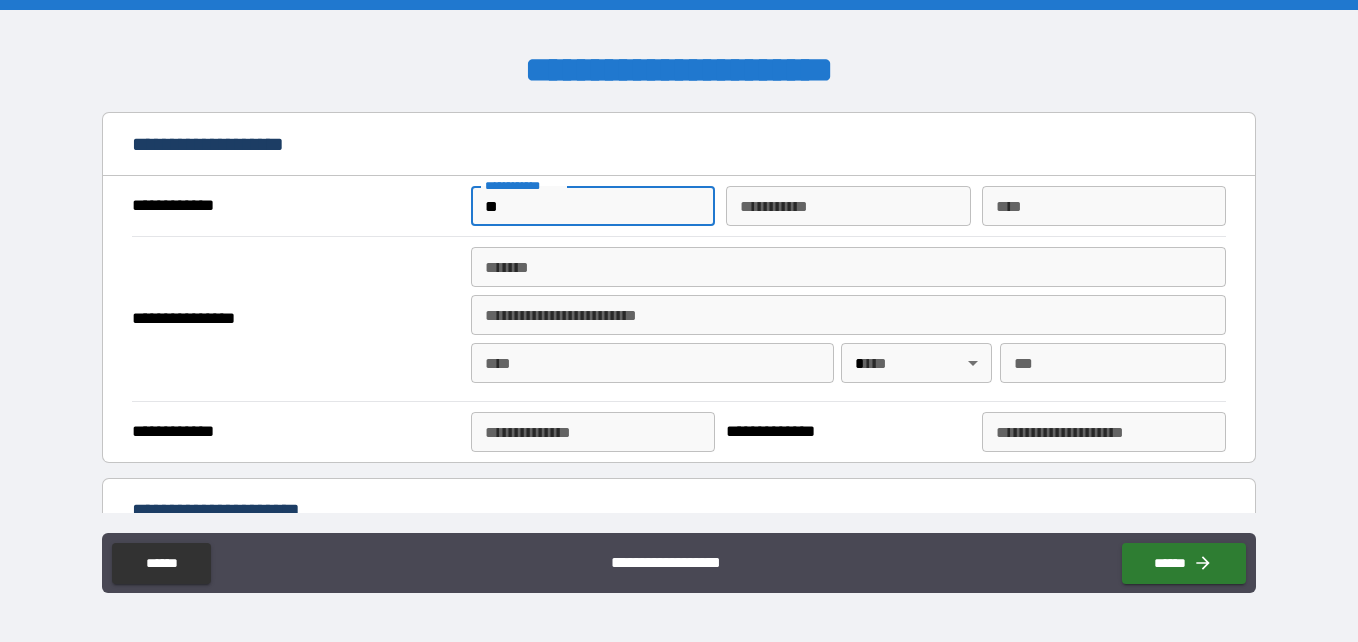 type on "***" 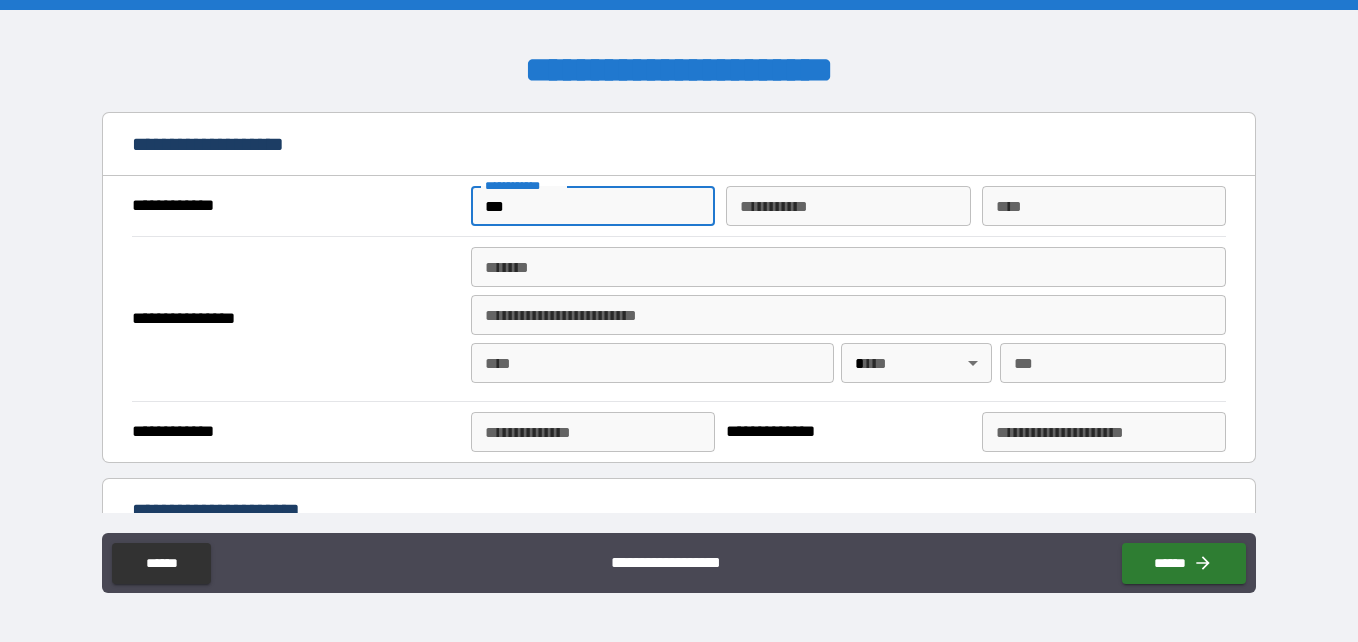 type on "*" 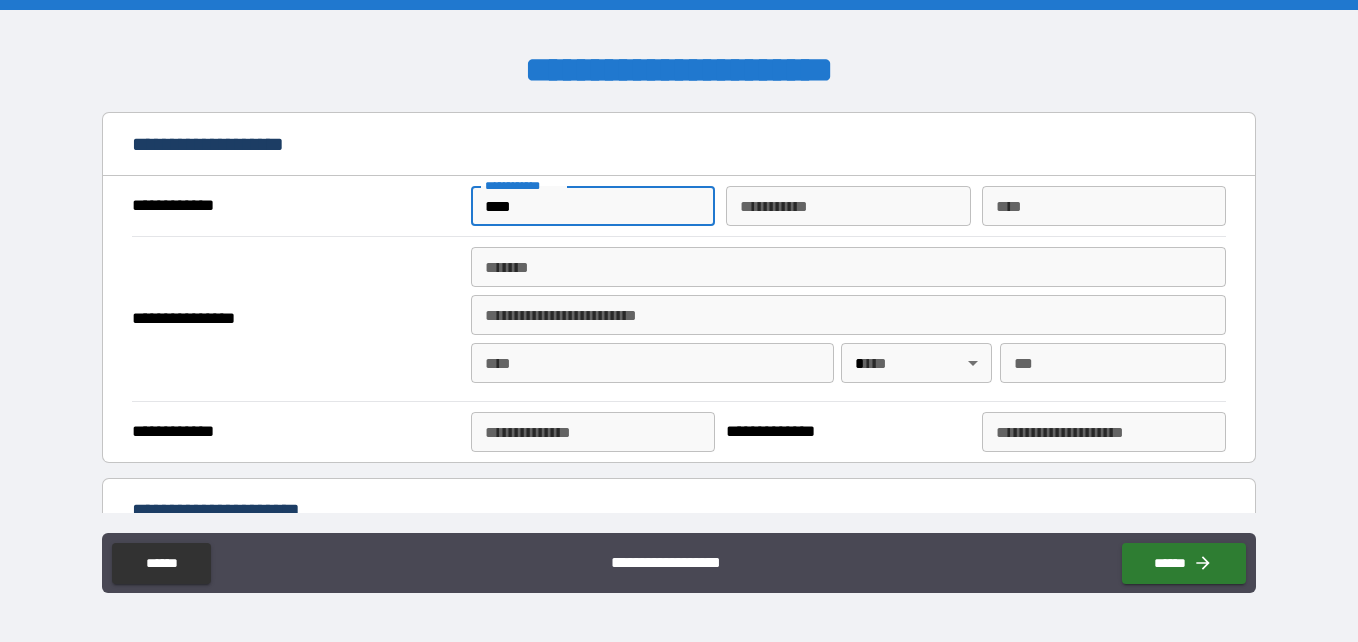 type on "*****" 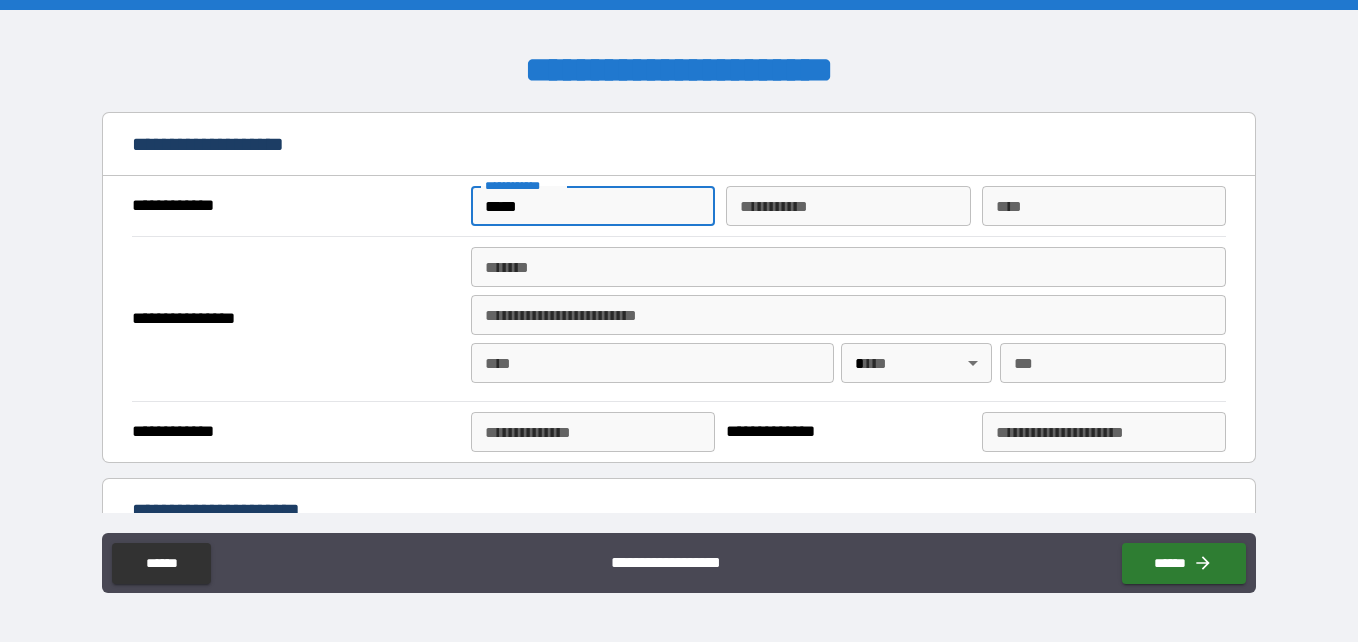type on "*" 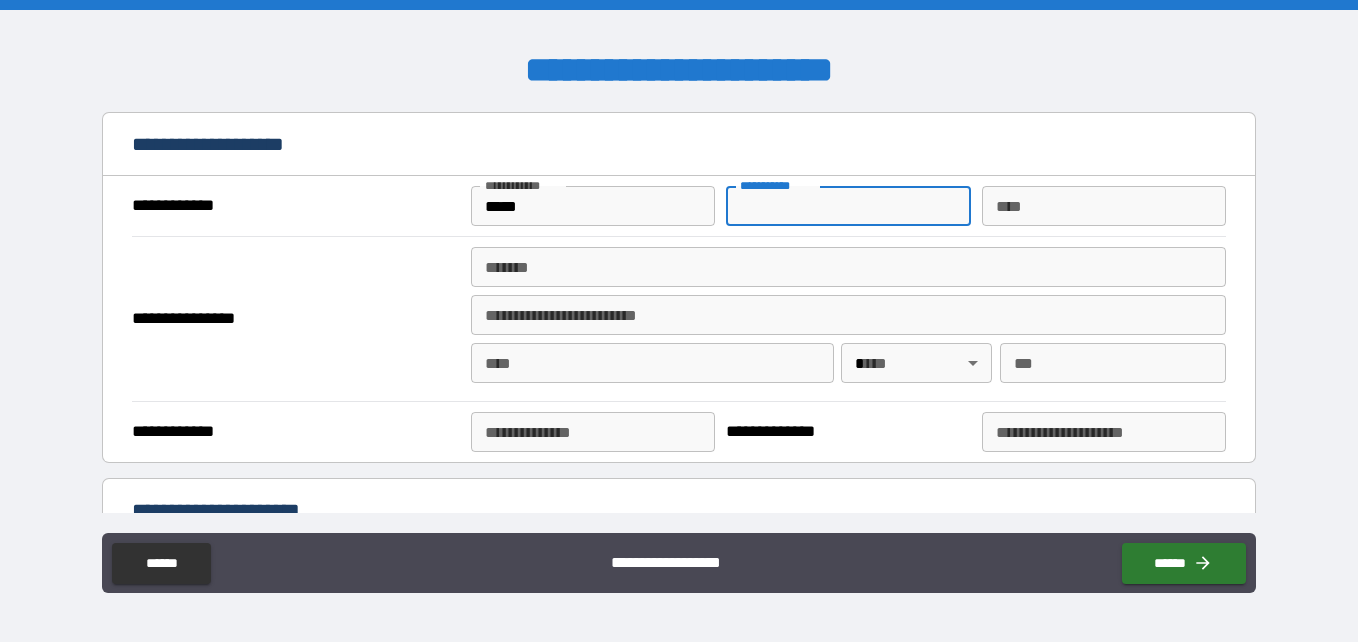 type on "*" 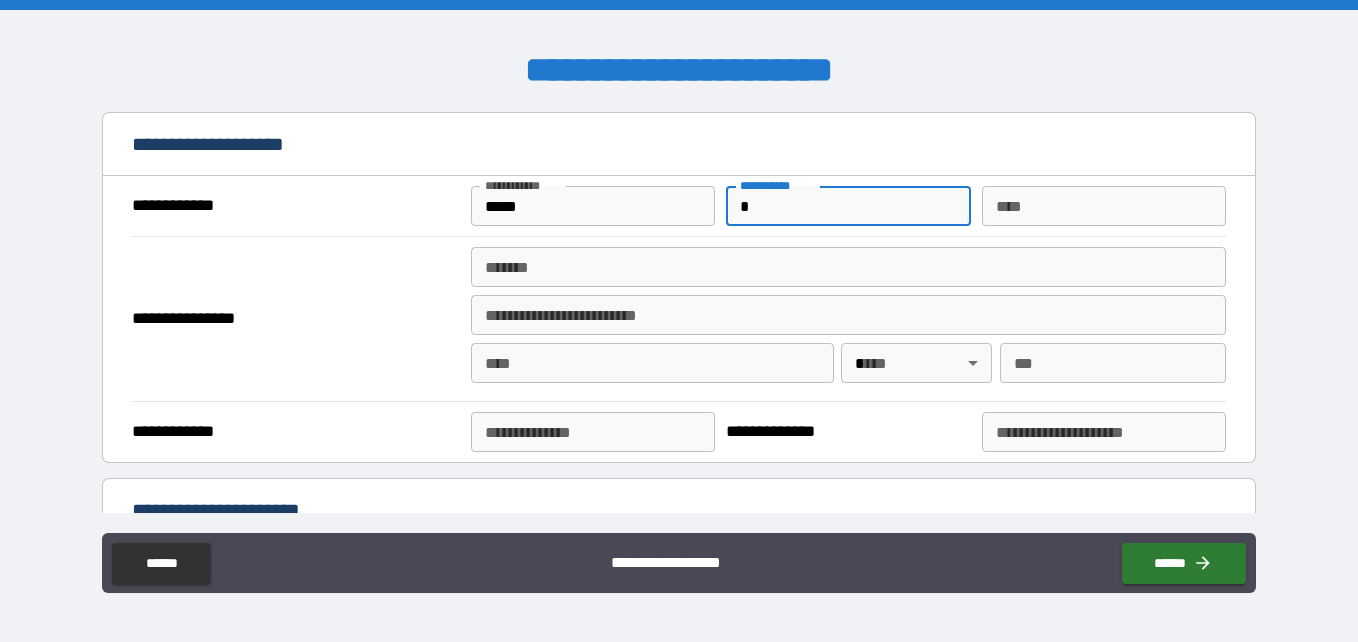 type on "*" 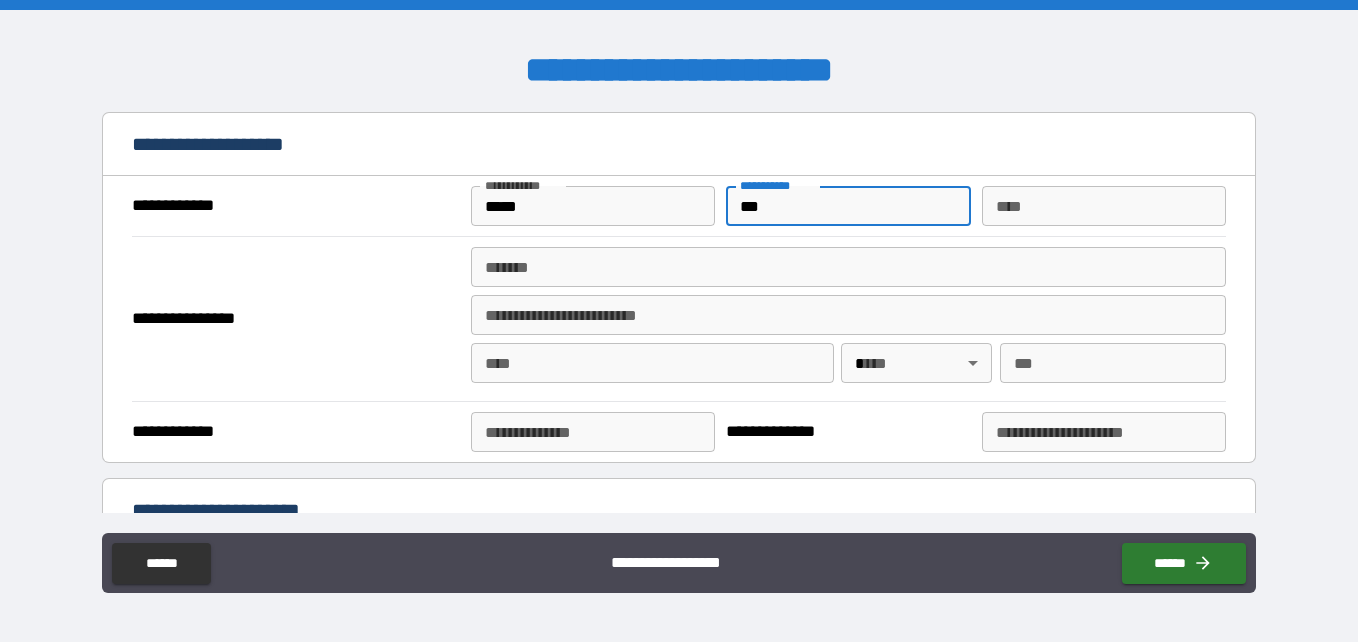 type on "****" 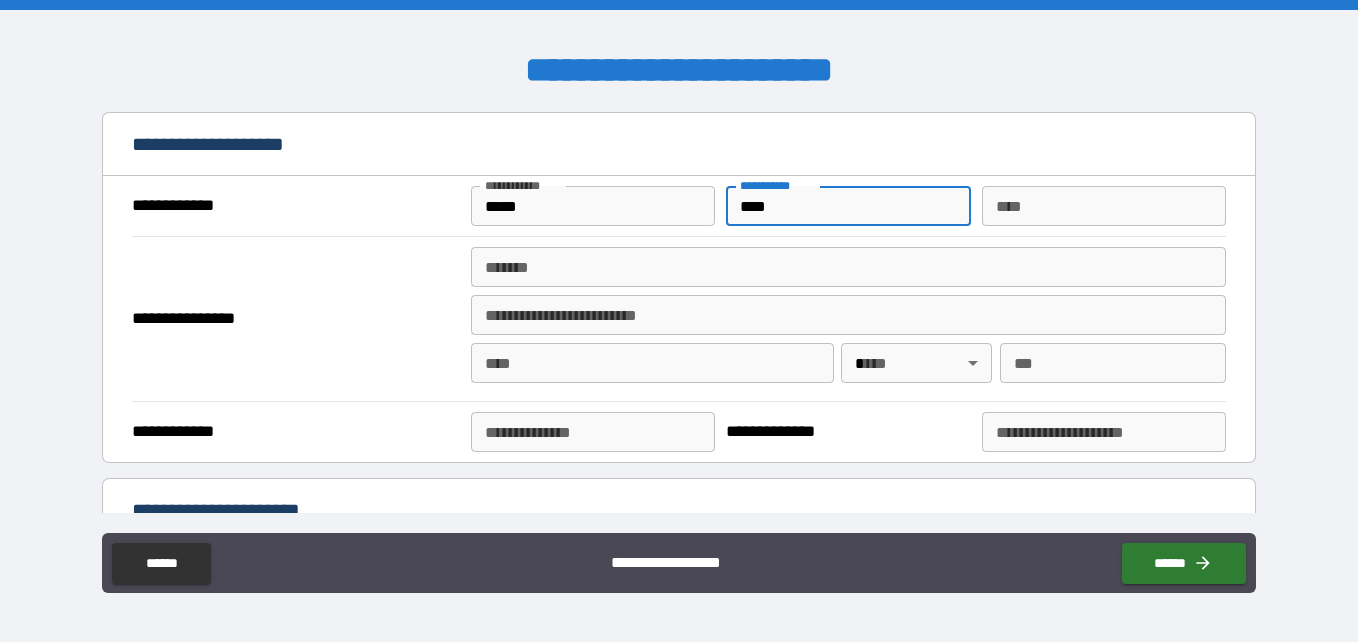 type on "*" 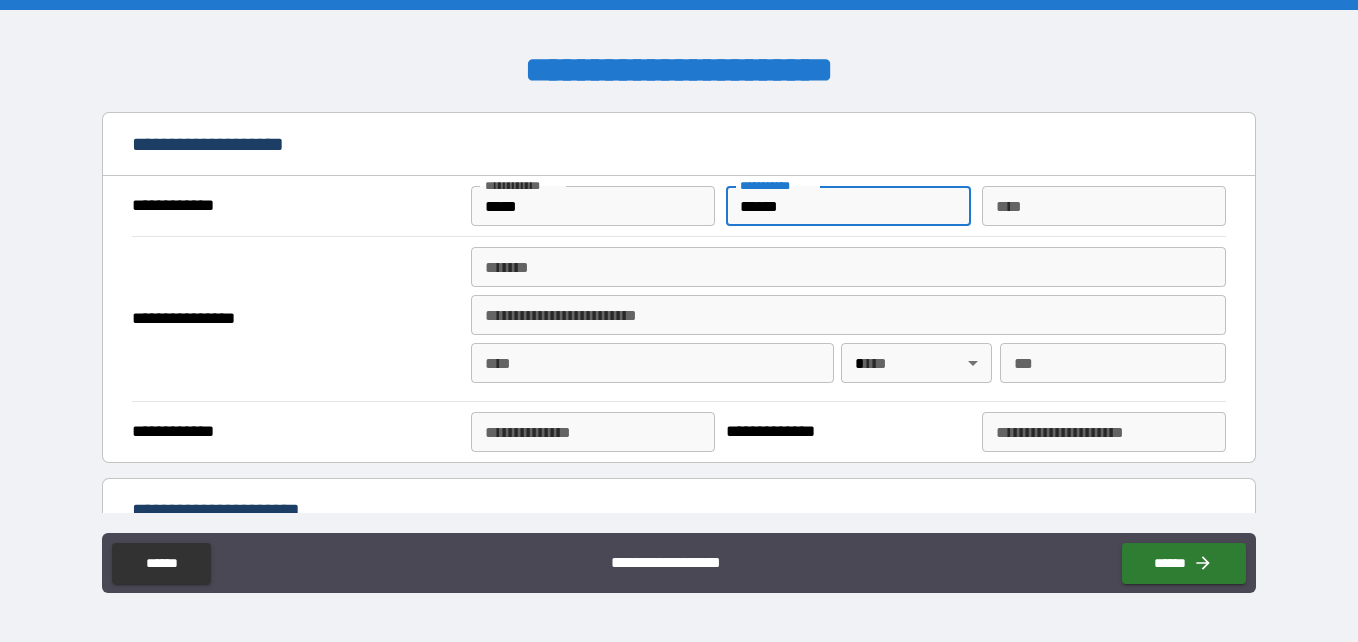 type on "*******" 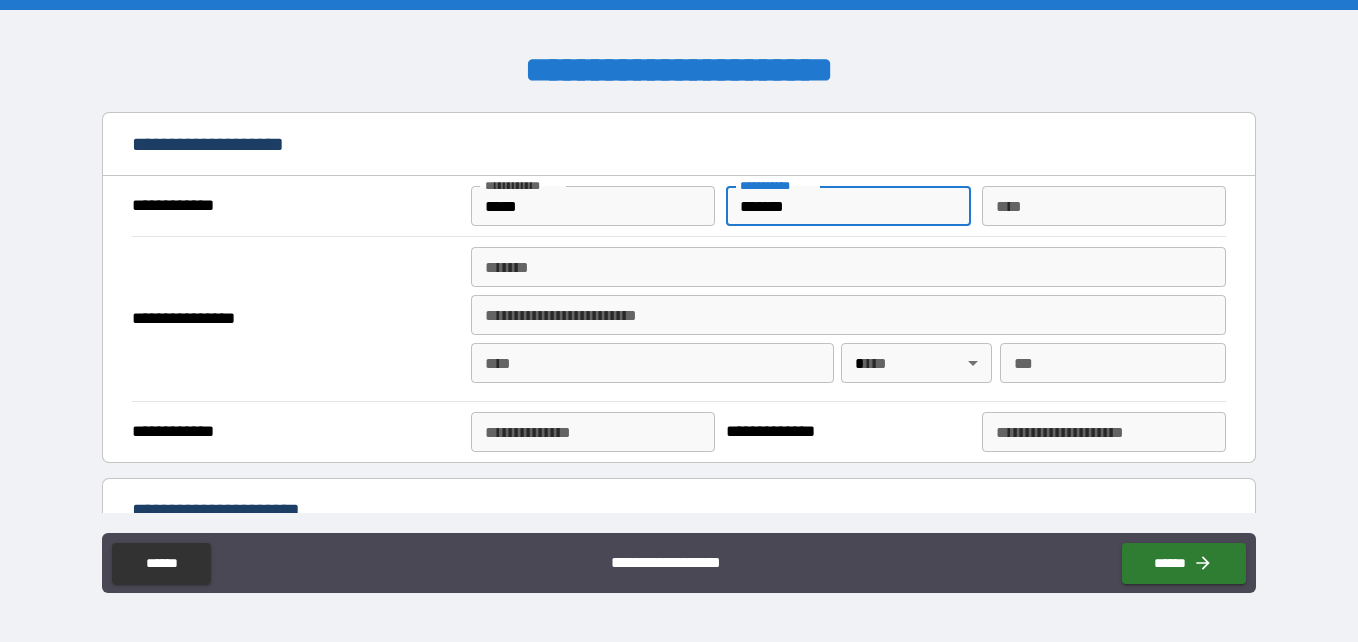 type on "*" 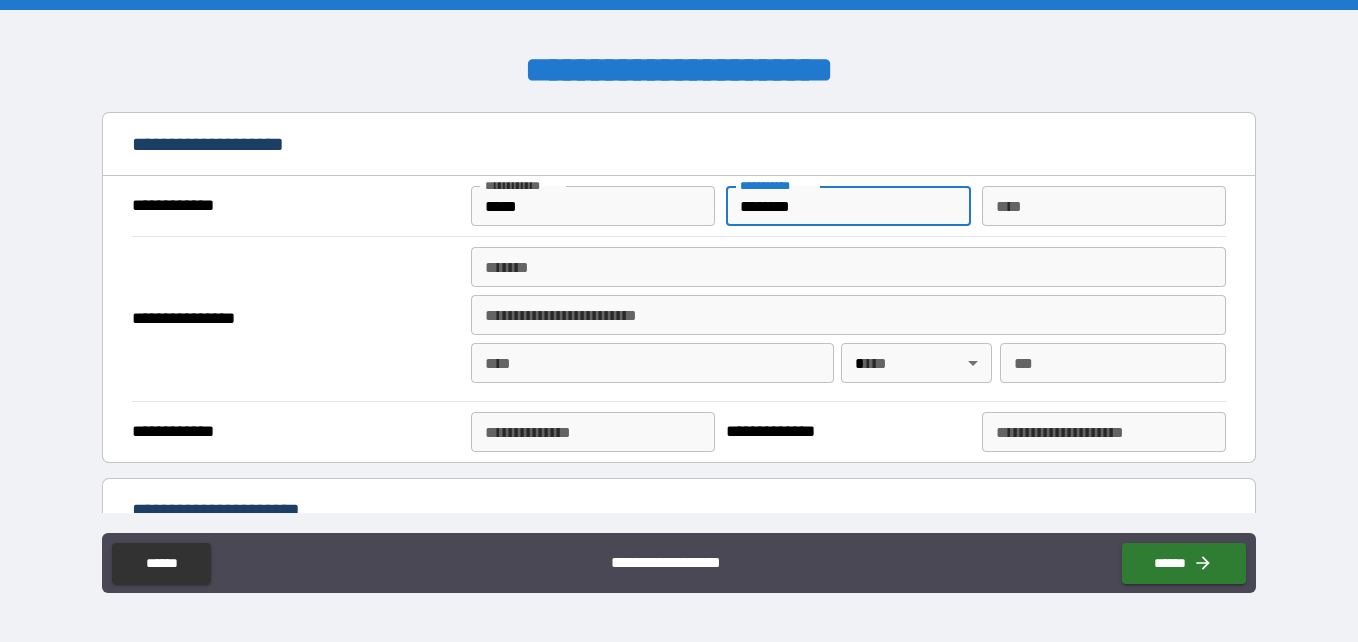 type on "*" 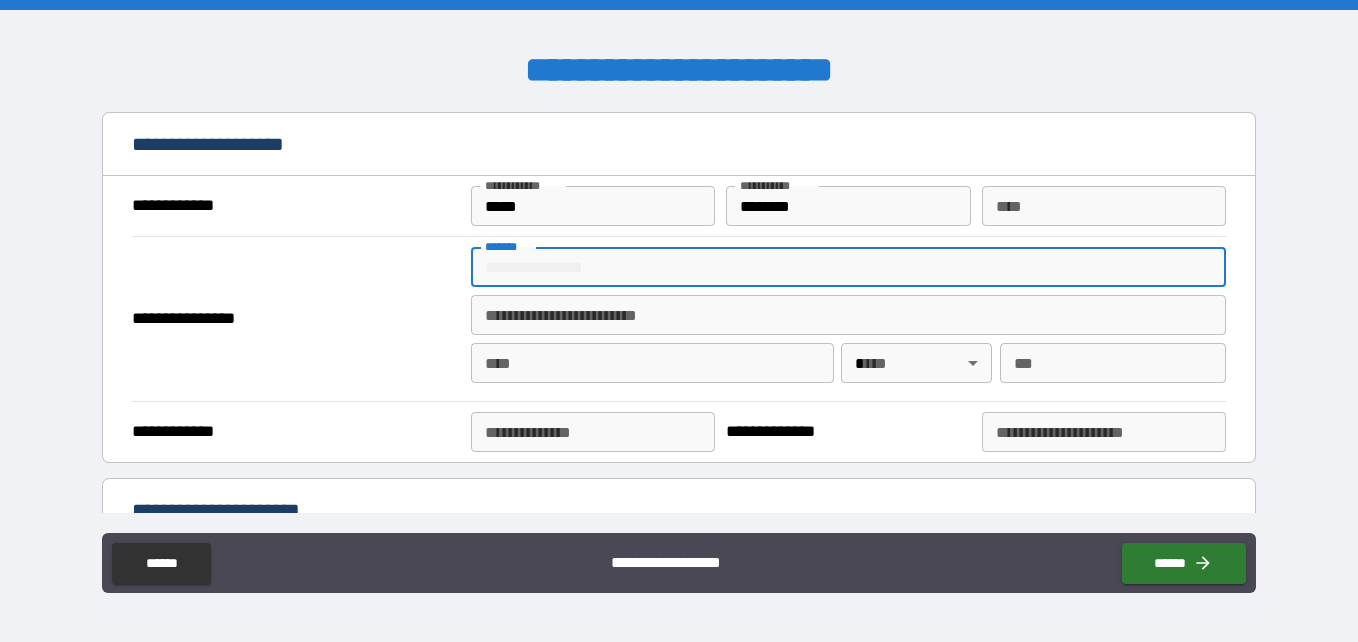 type on "*" 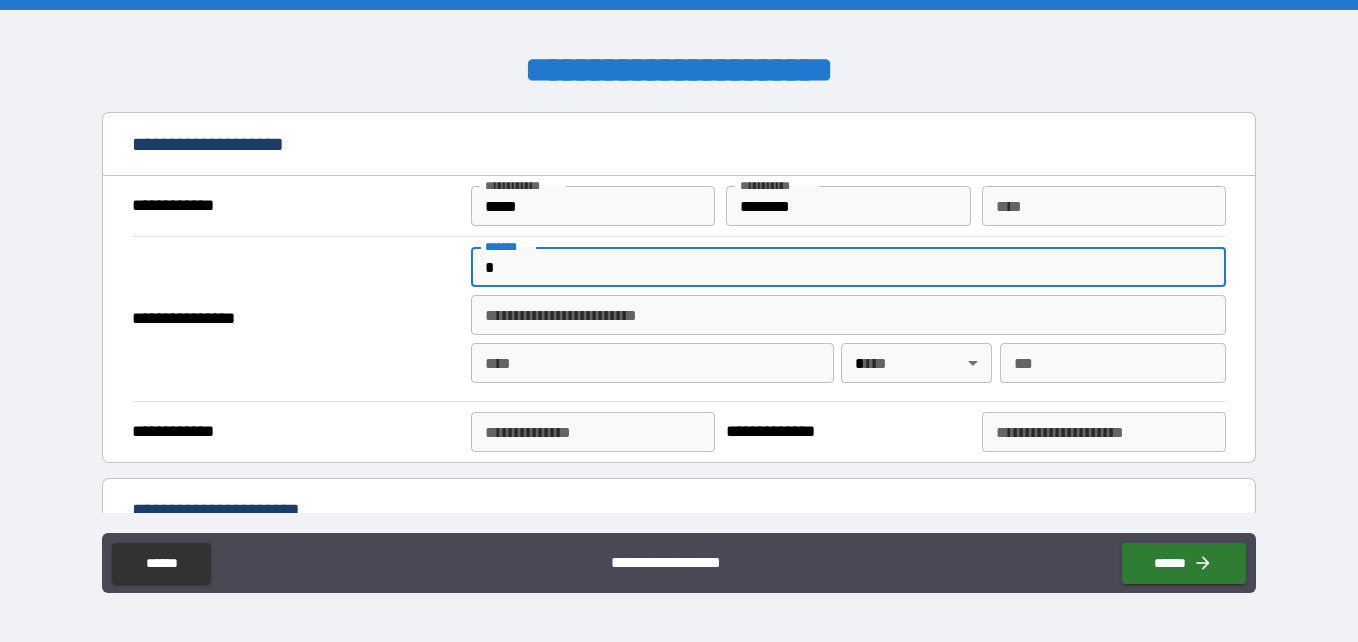 type on "*" 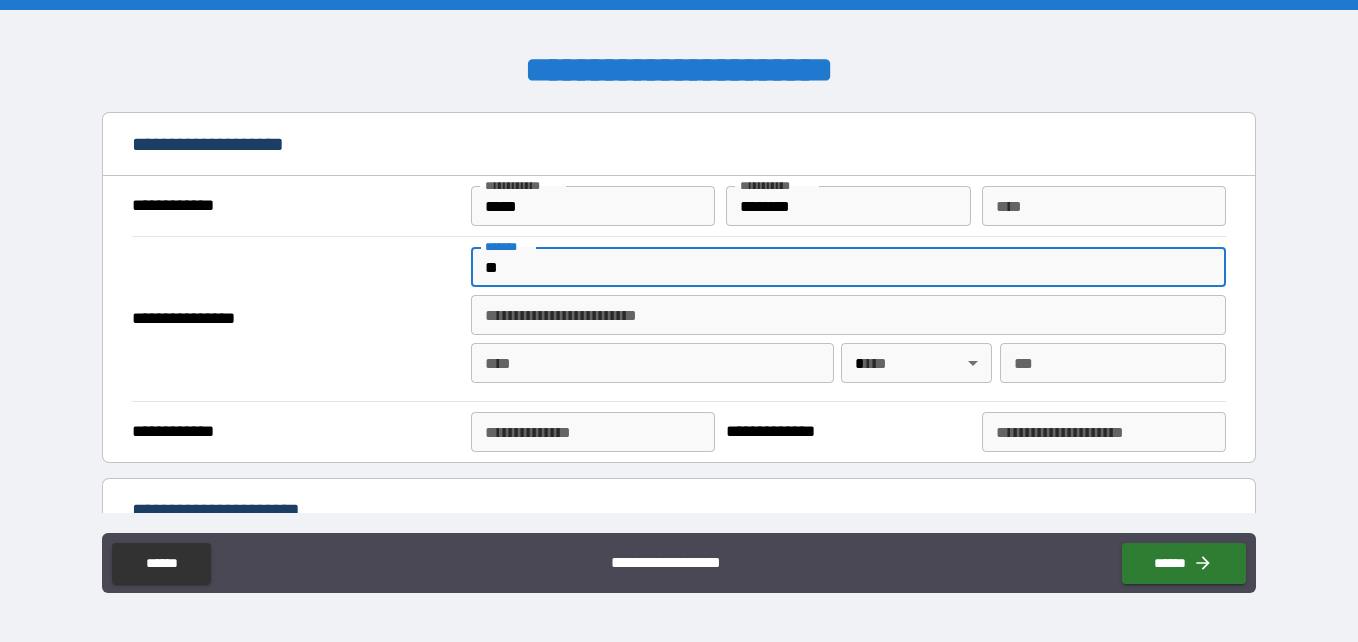 type on "*" 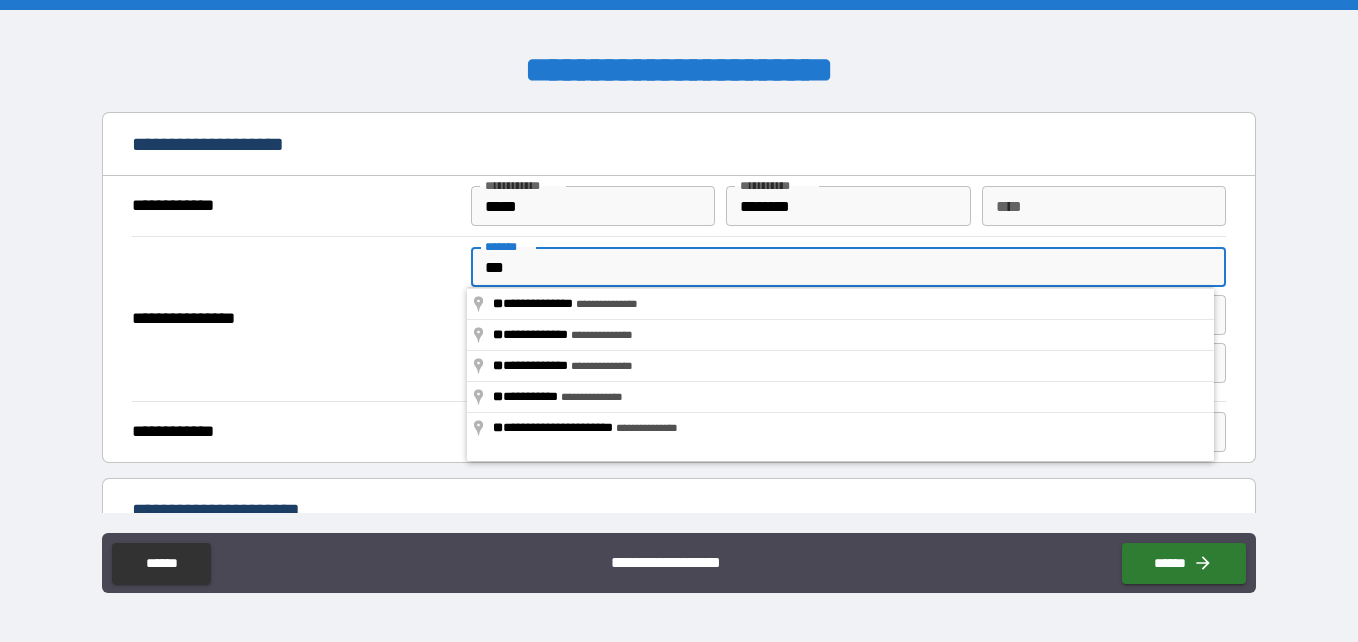 type on "****" 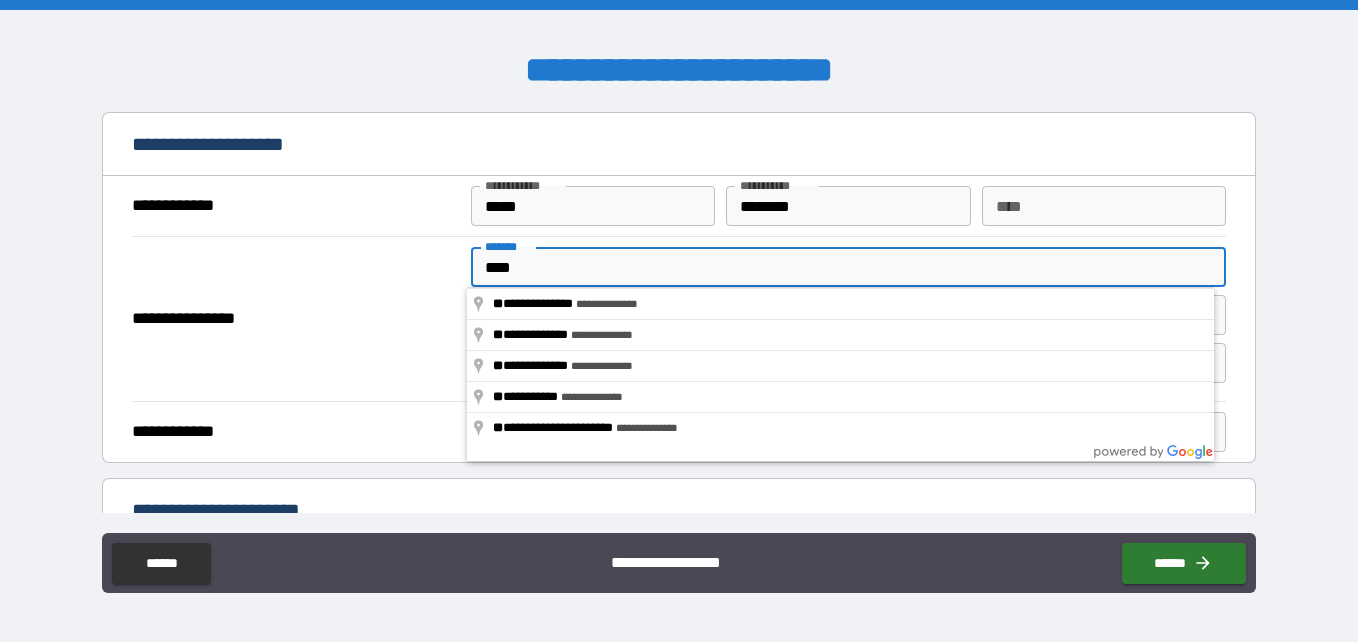 type on "*" 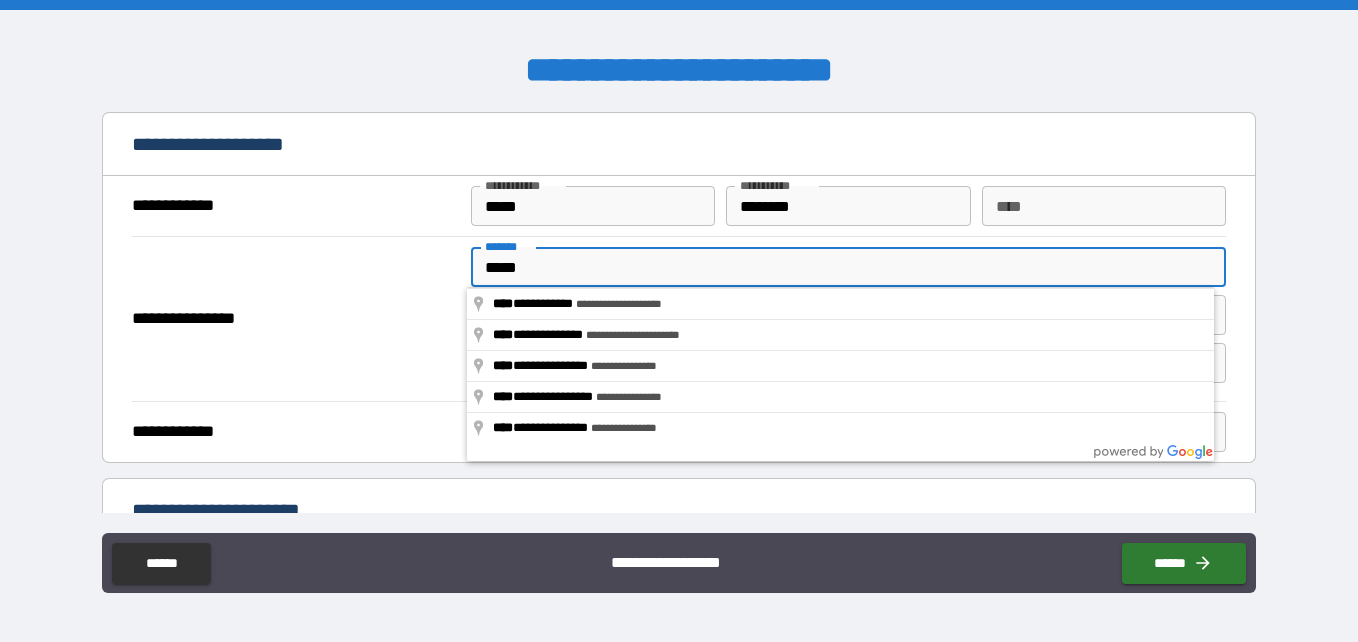 type on "*****" 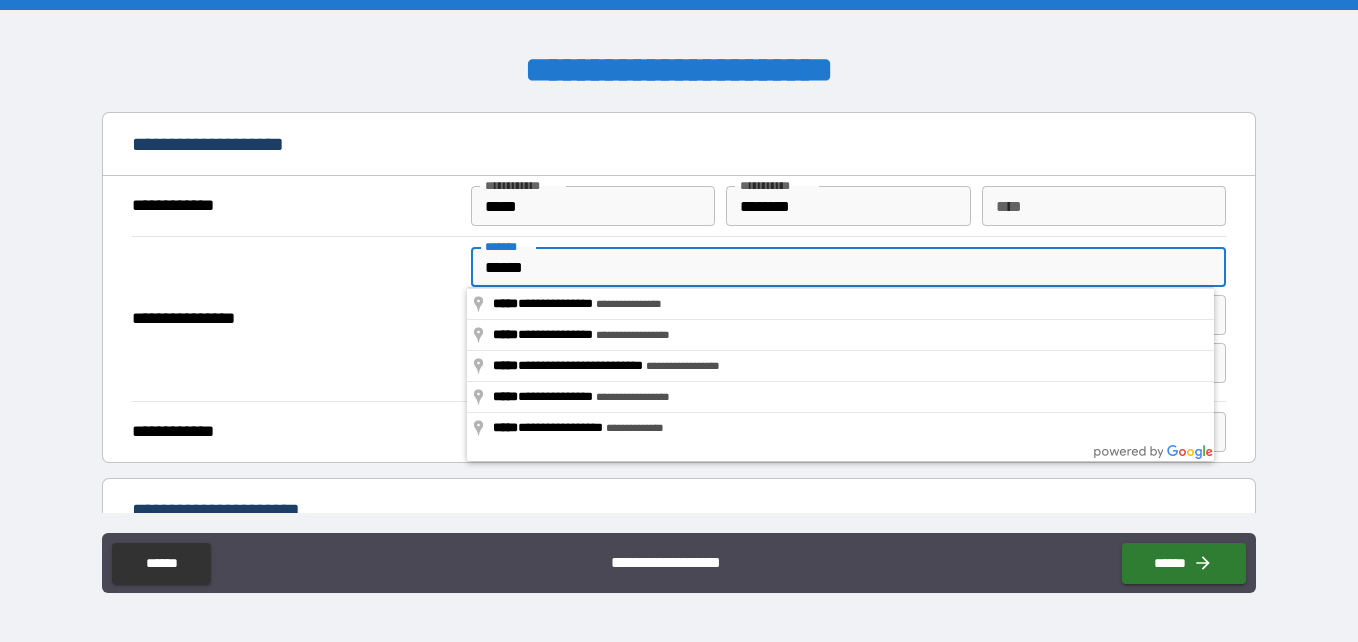 type on "*" 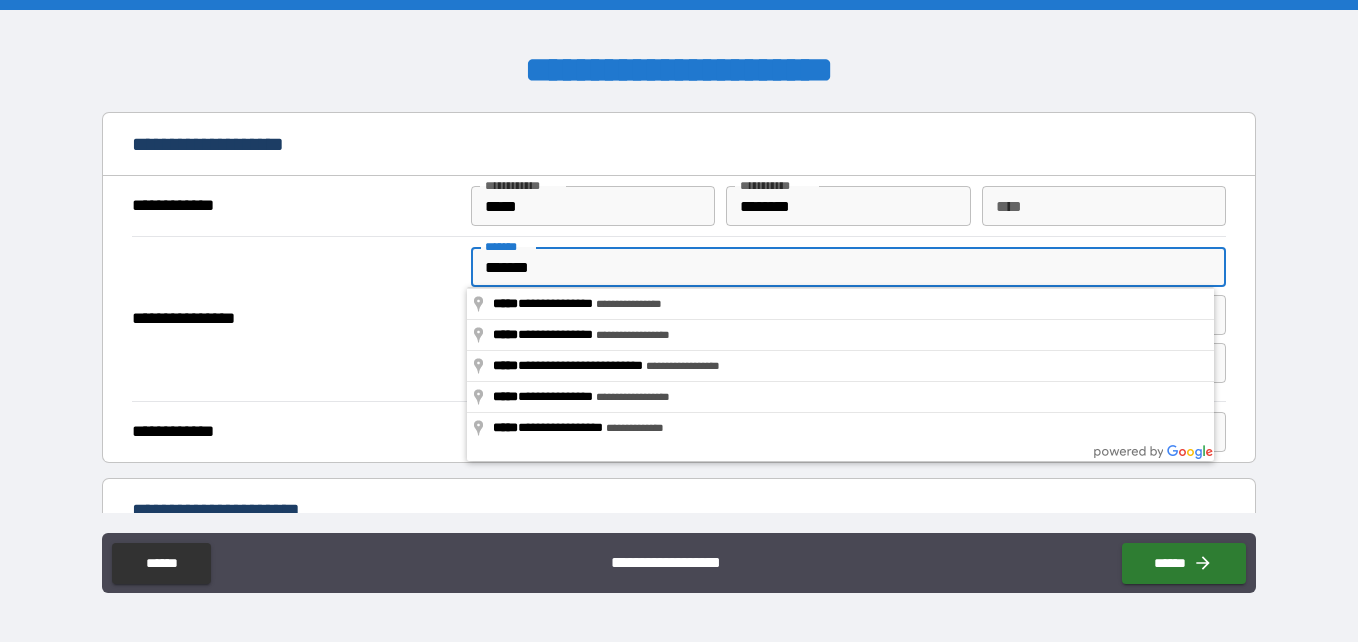 type on "*" 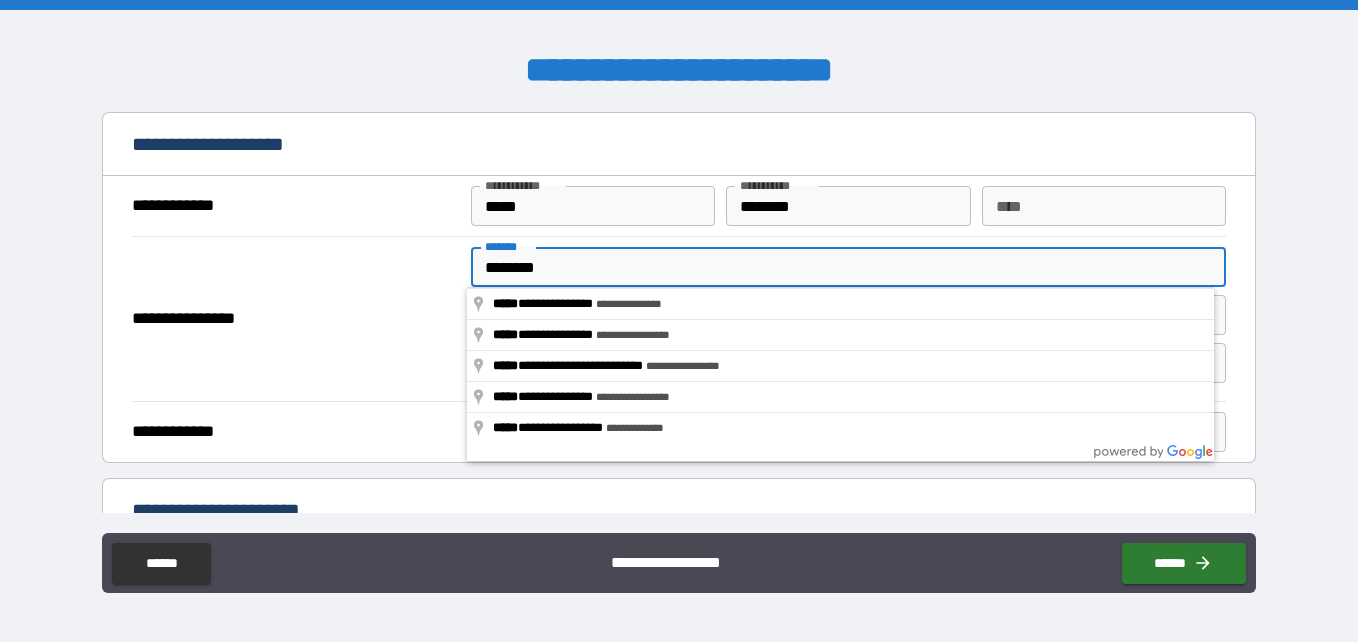 type on "*********" 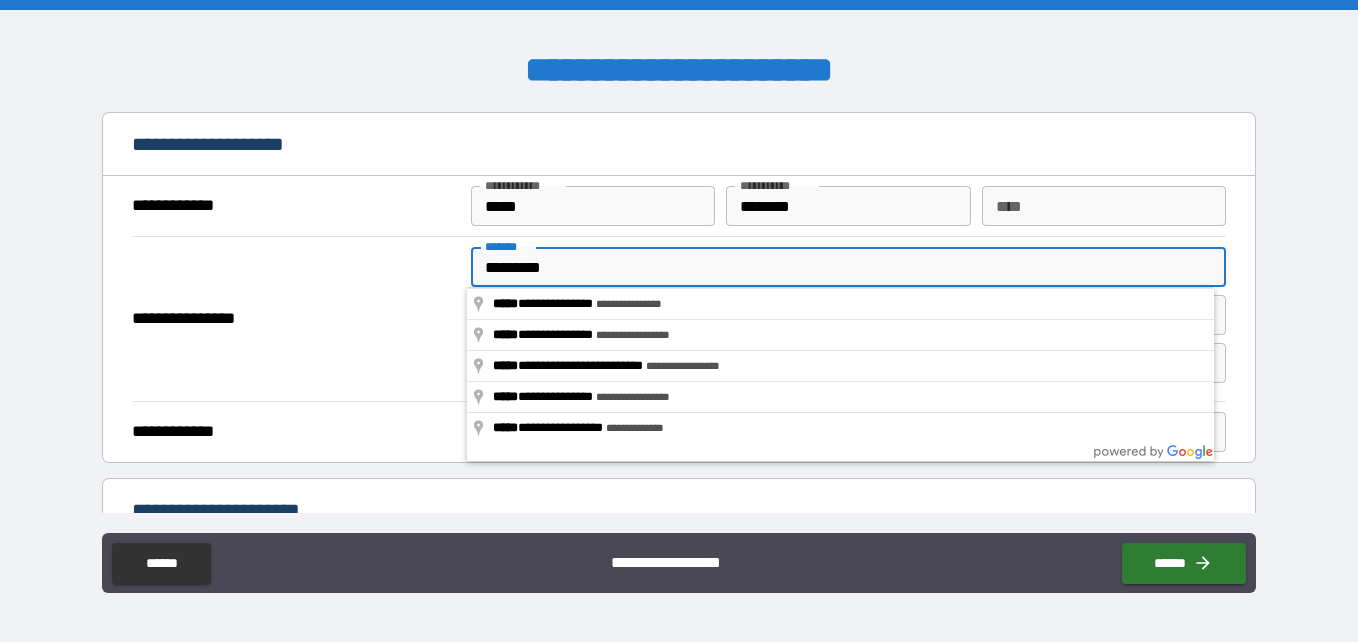 type on "**********" 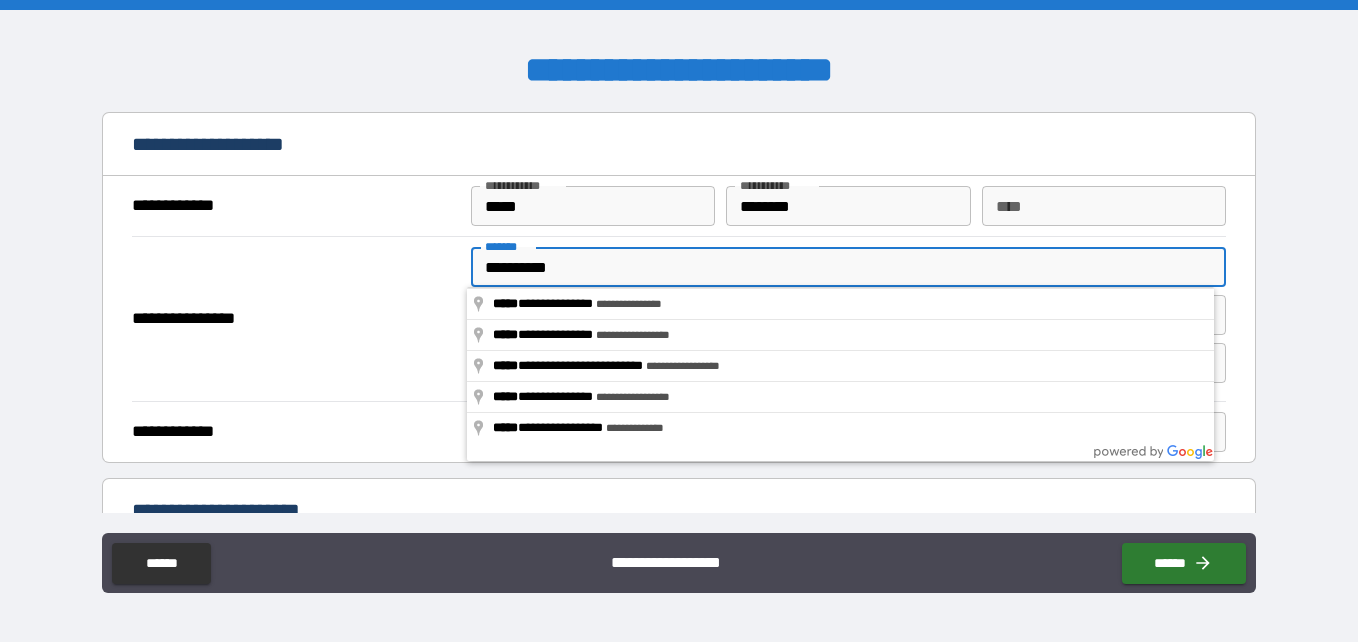 type on "**********" 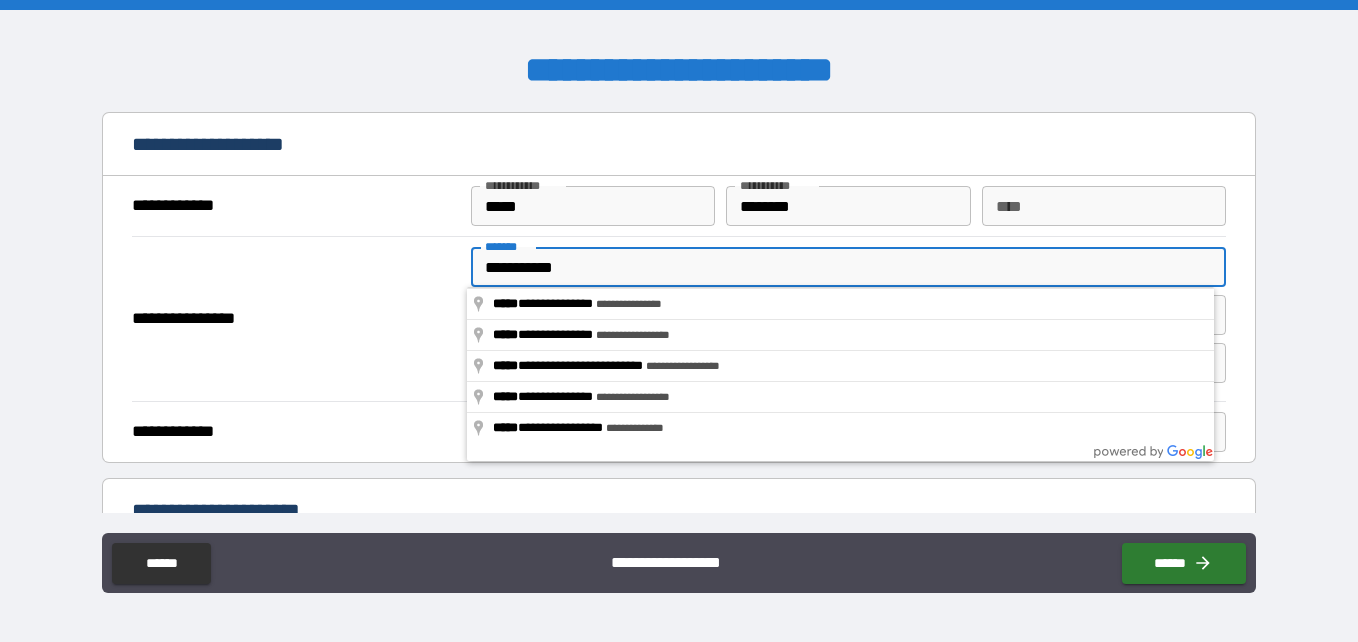 type on "*" 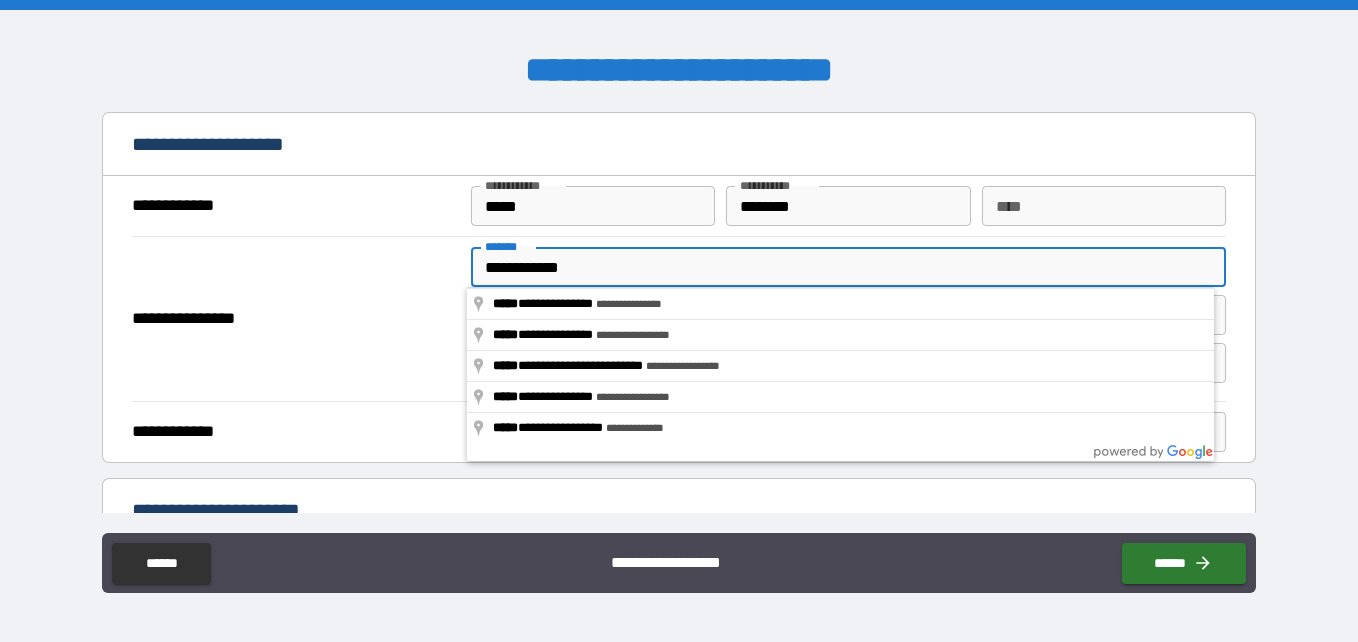 type on "**********" 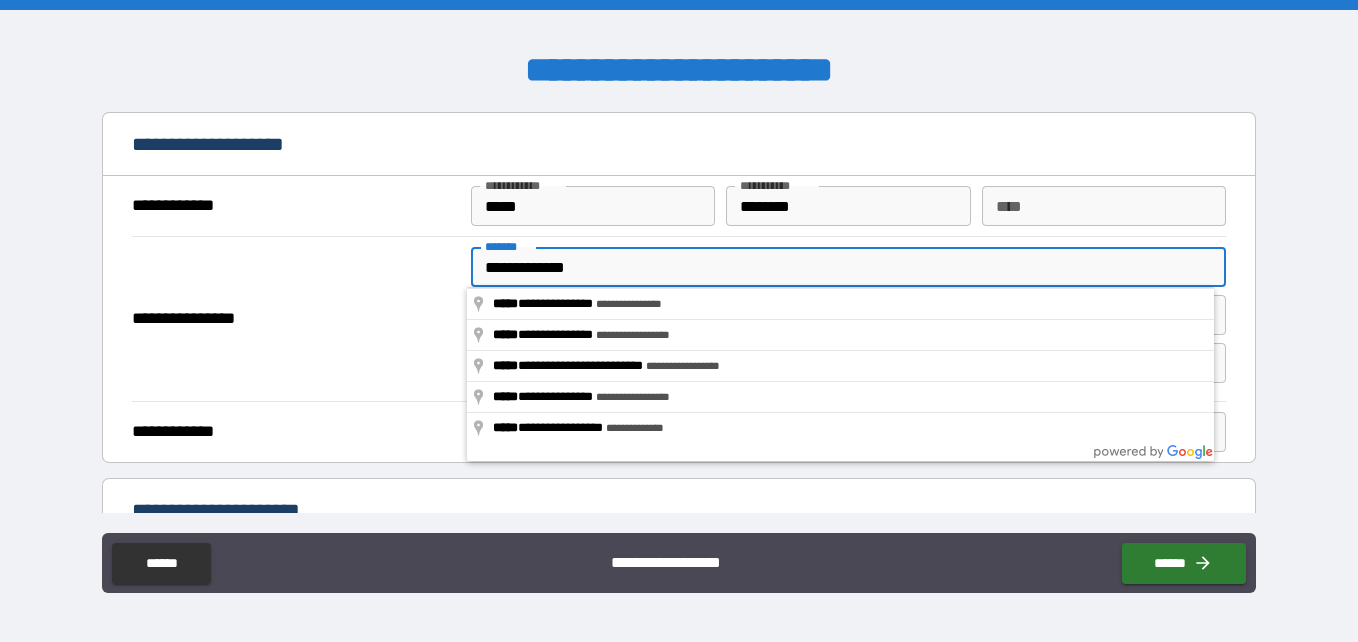 type on "*" 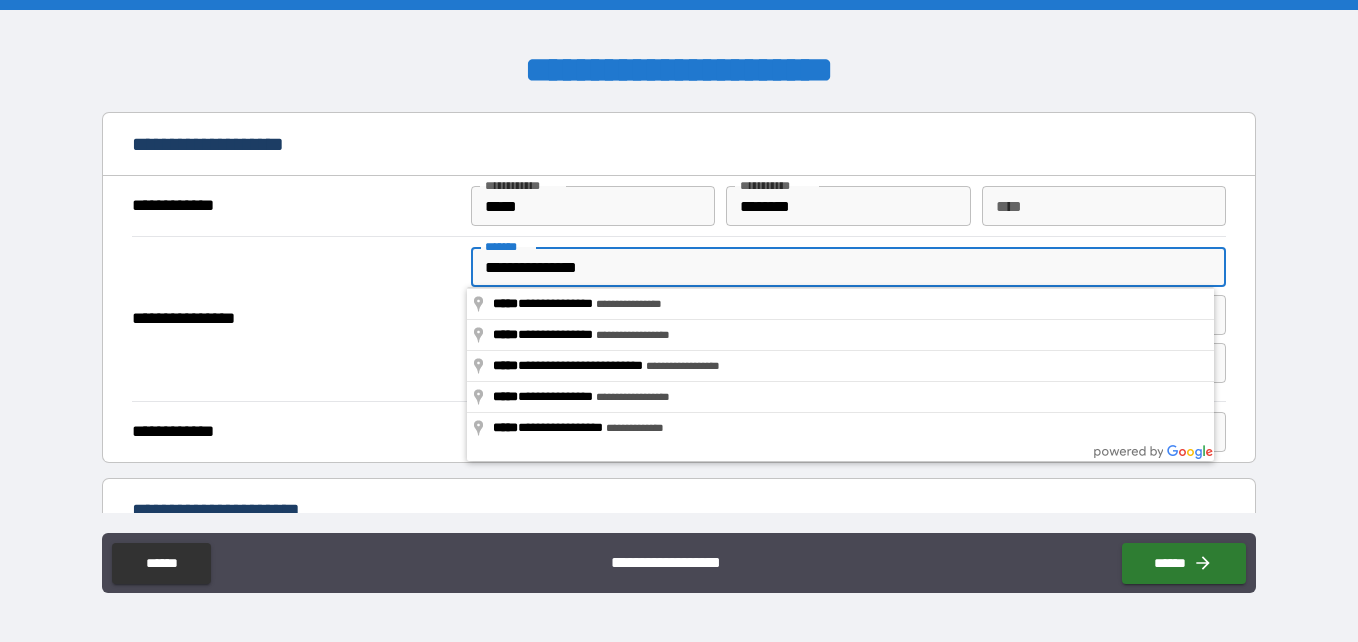 type on "**********" 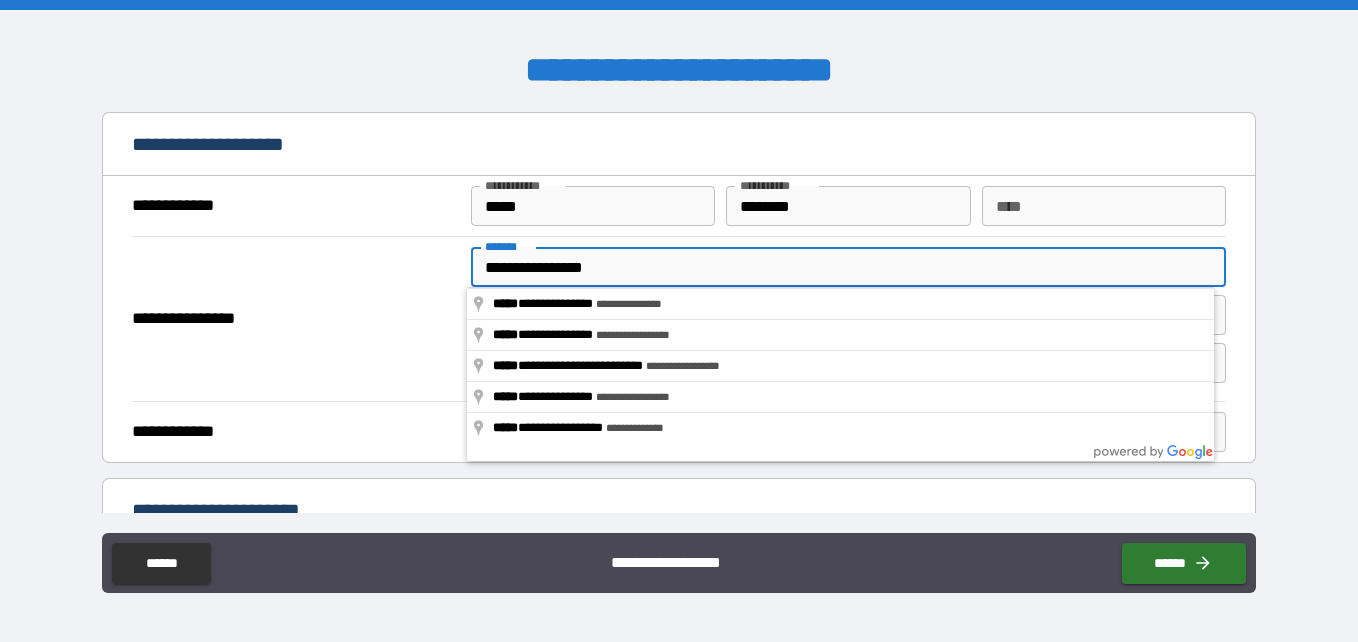 type on "*" 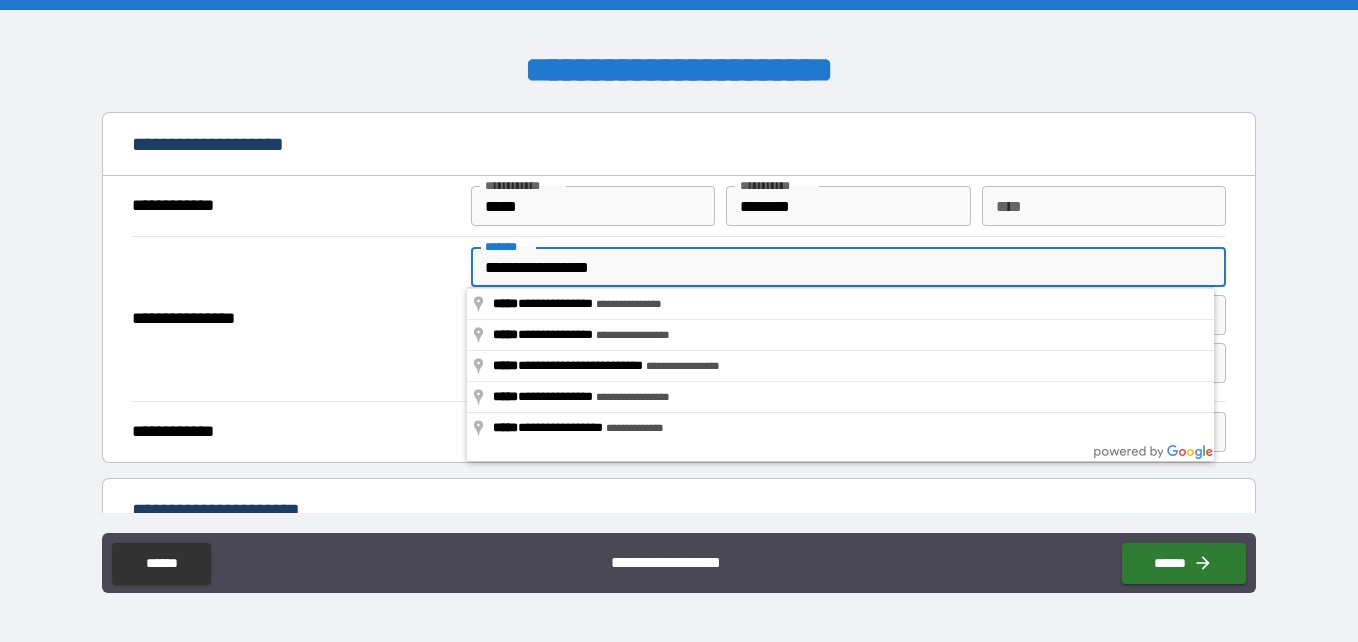 type on "*" 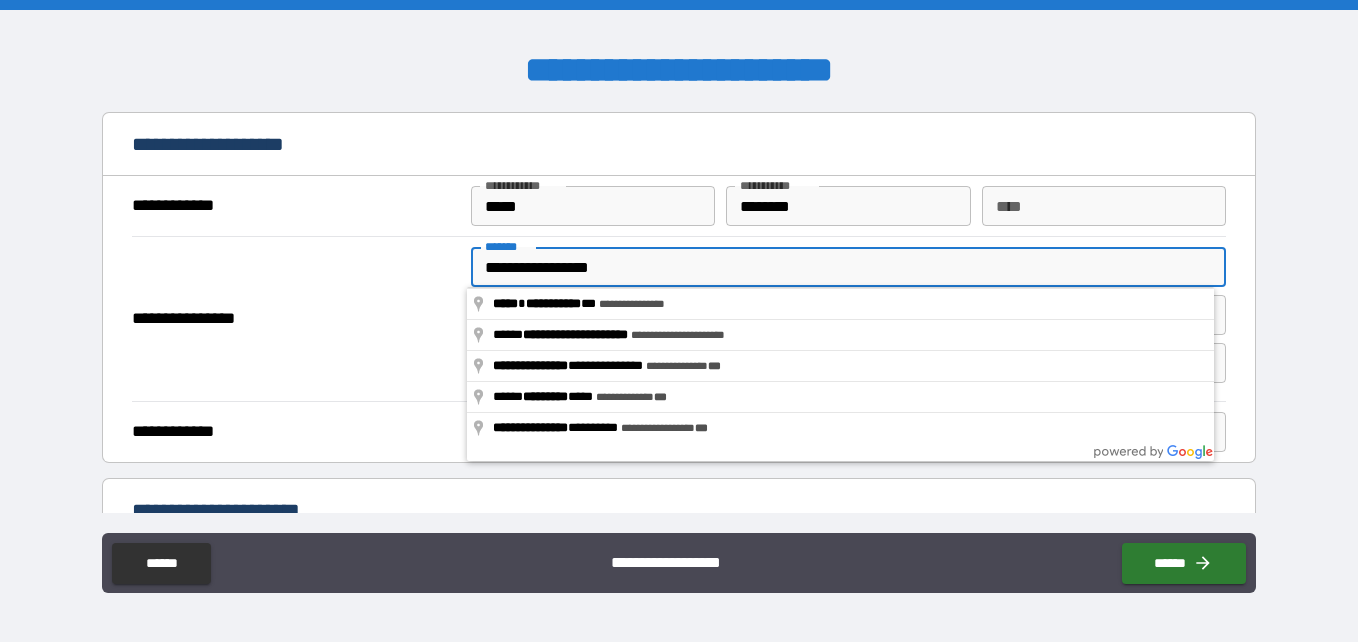 type on "**********" 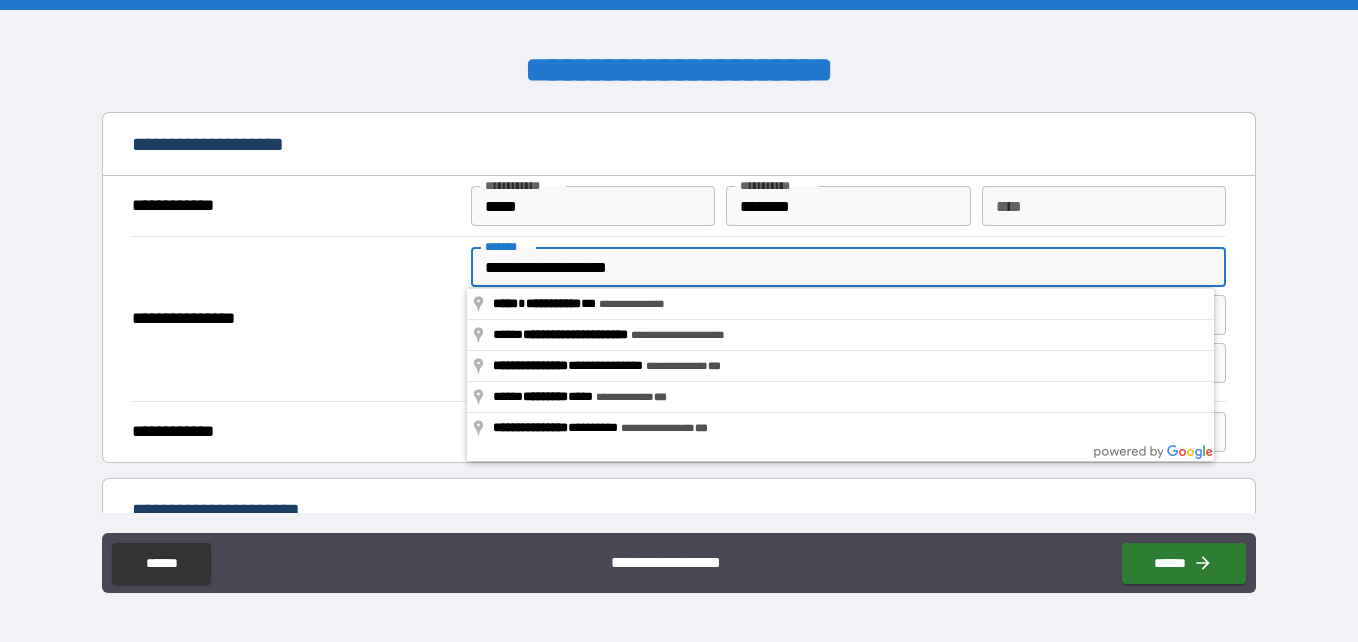type on "*" 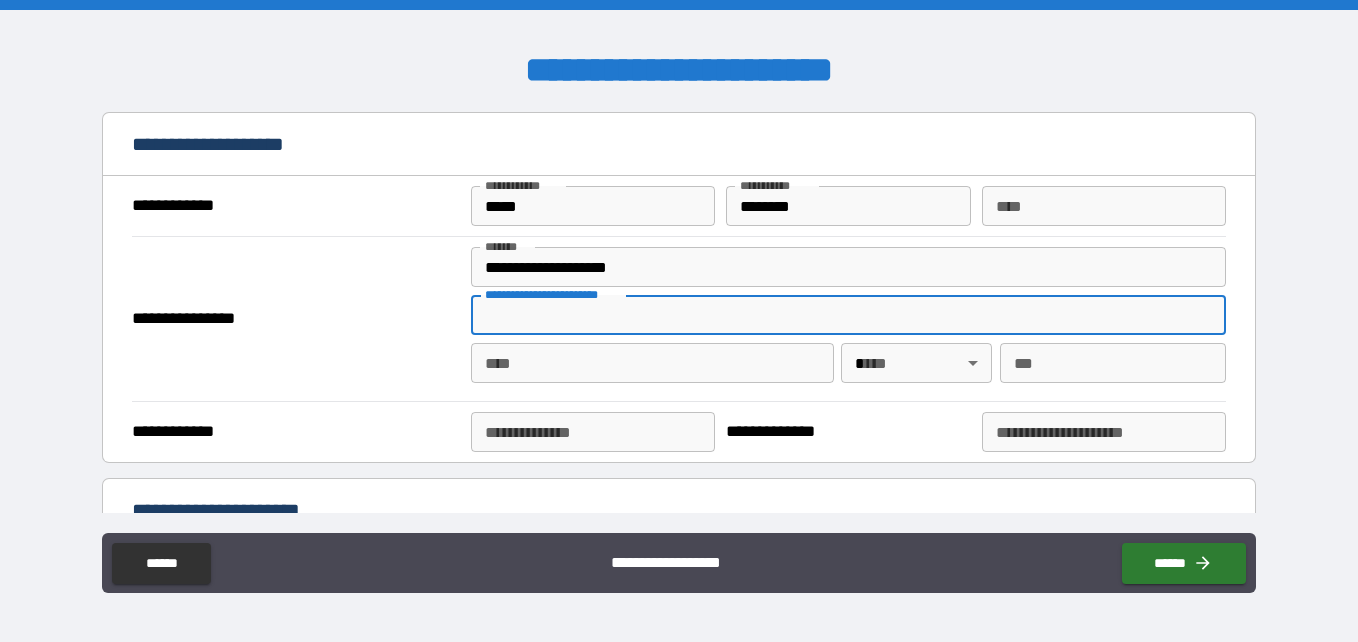 type on "*" 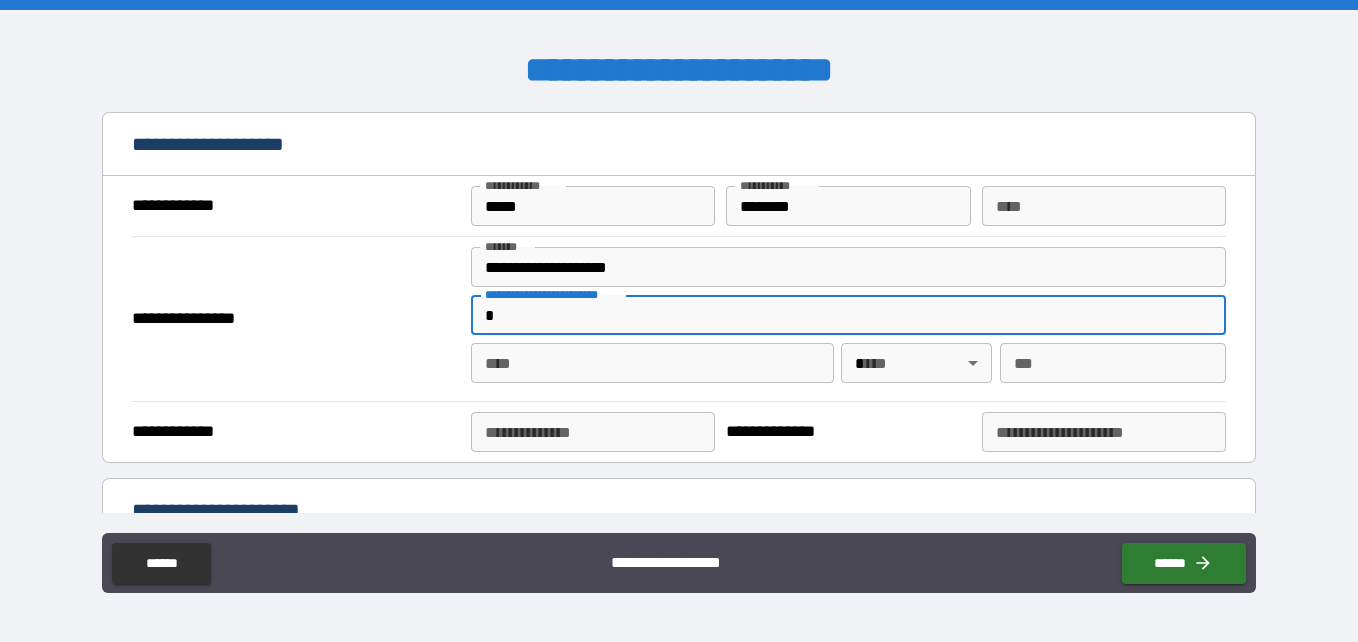type on "*" 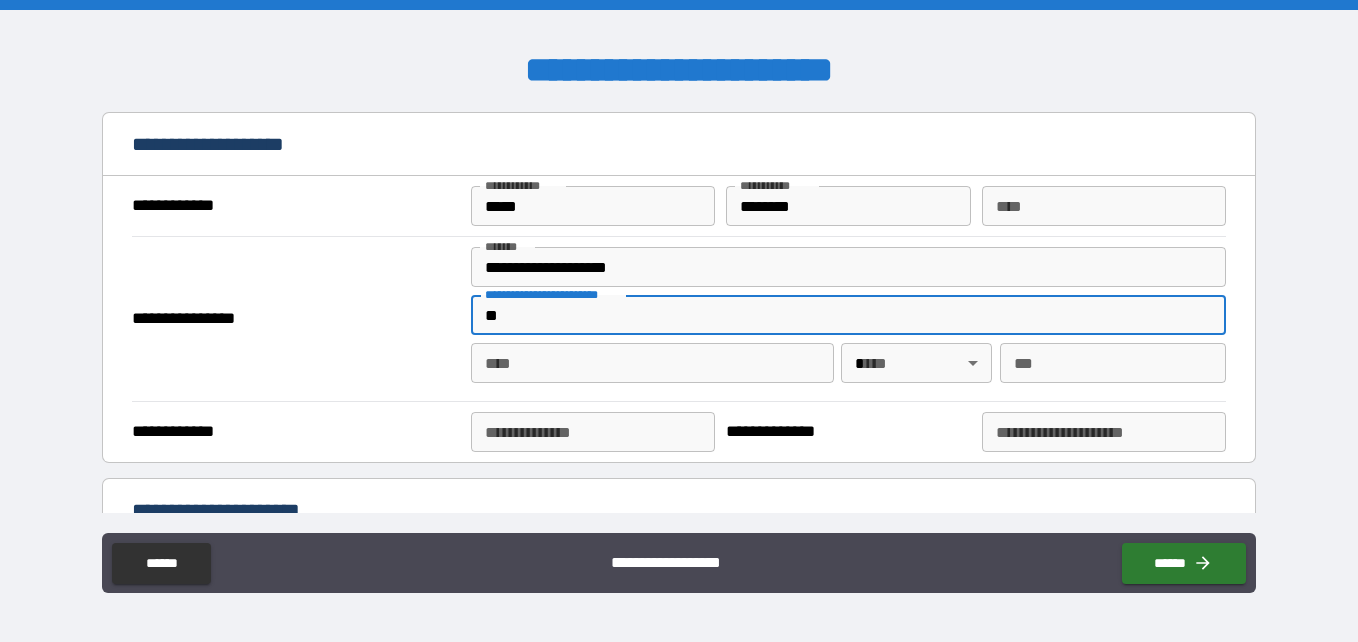 type on "*" 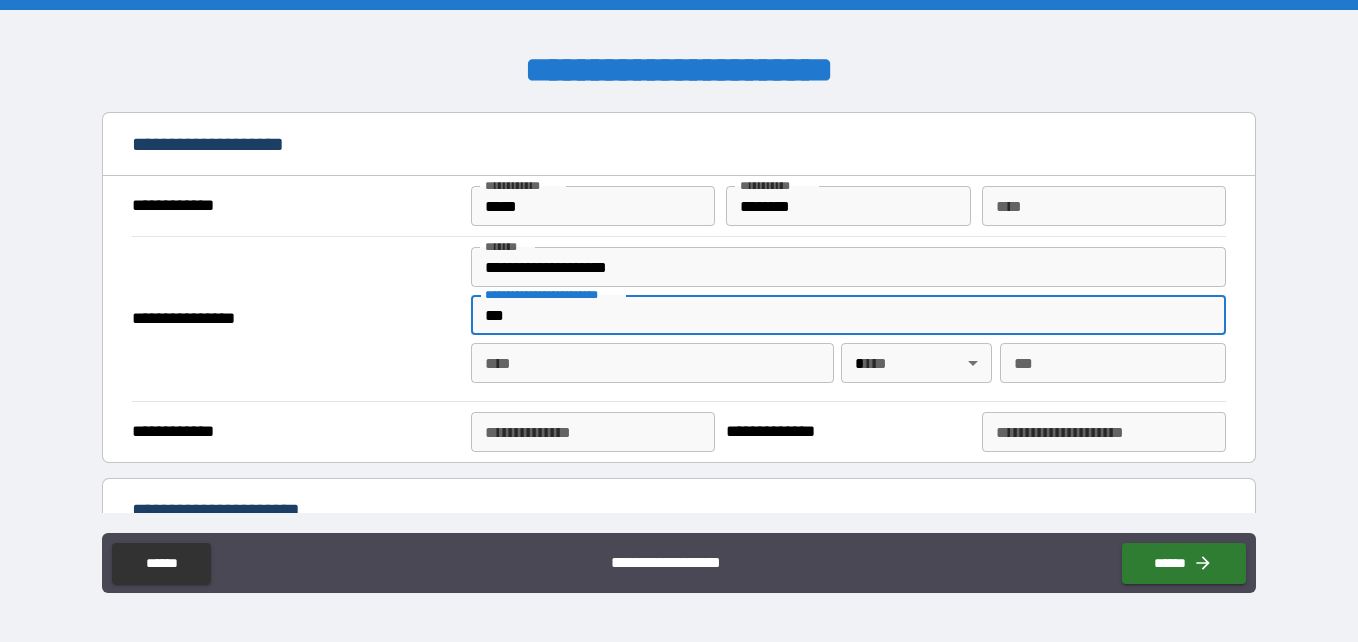 type on "****" 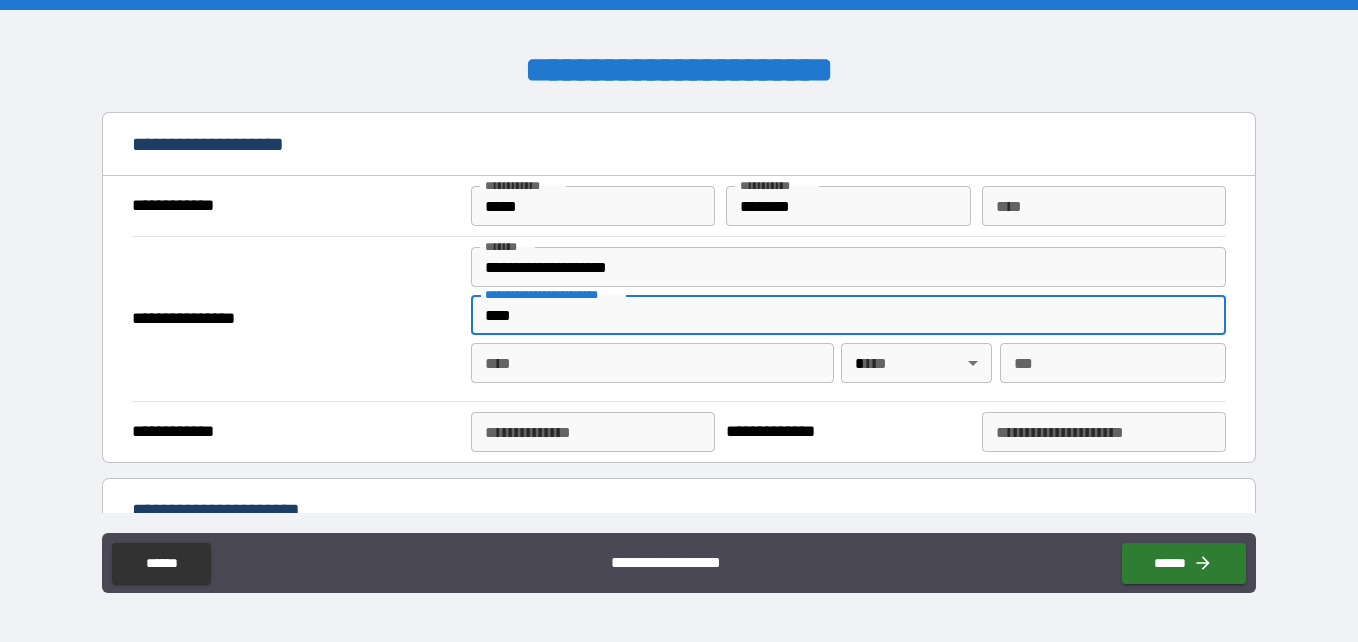 type on "*****" 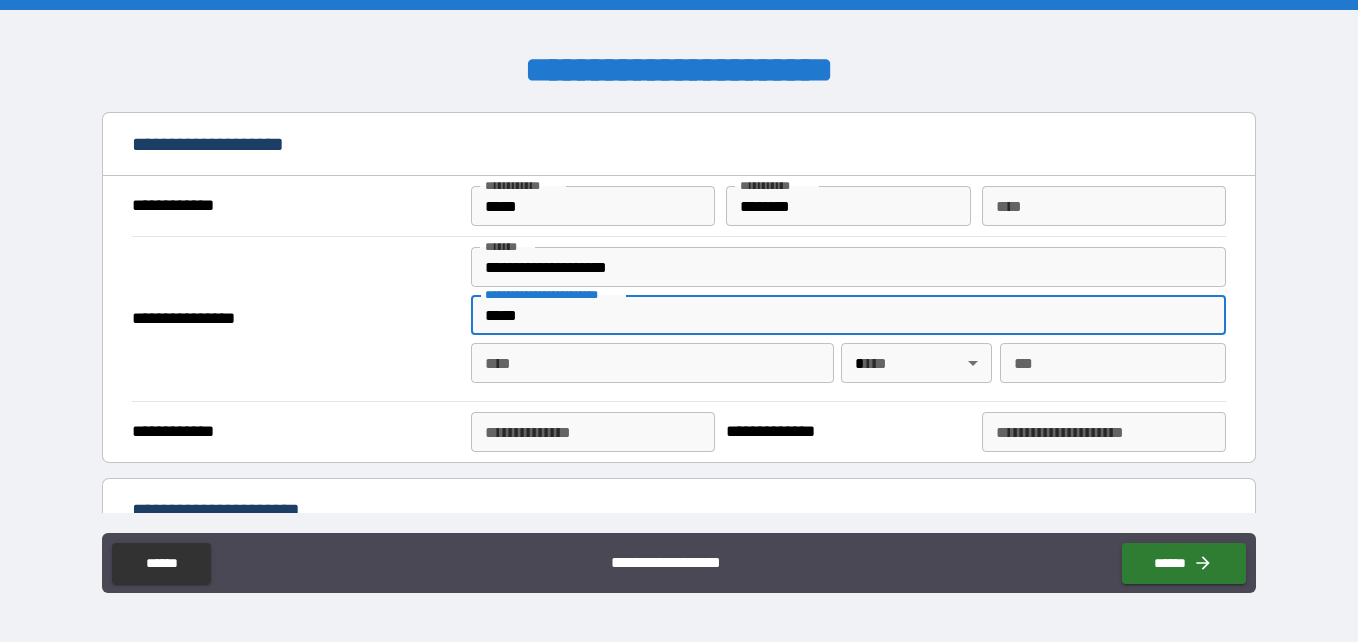 type on "******" 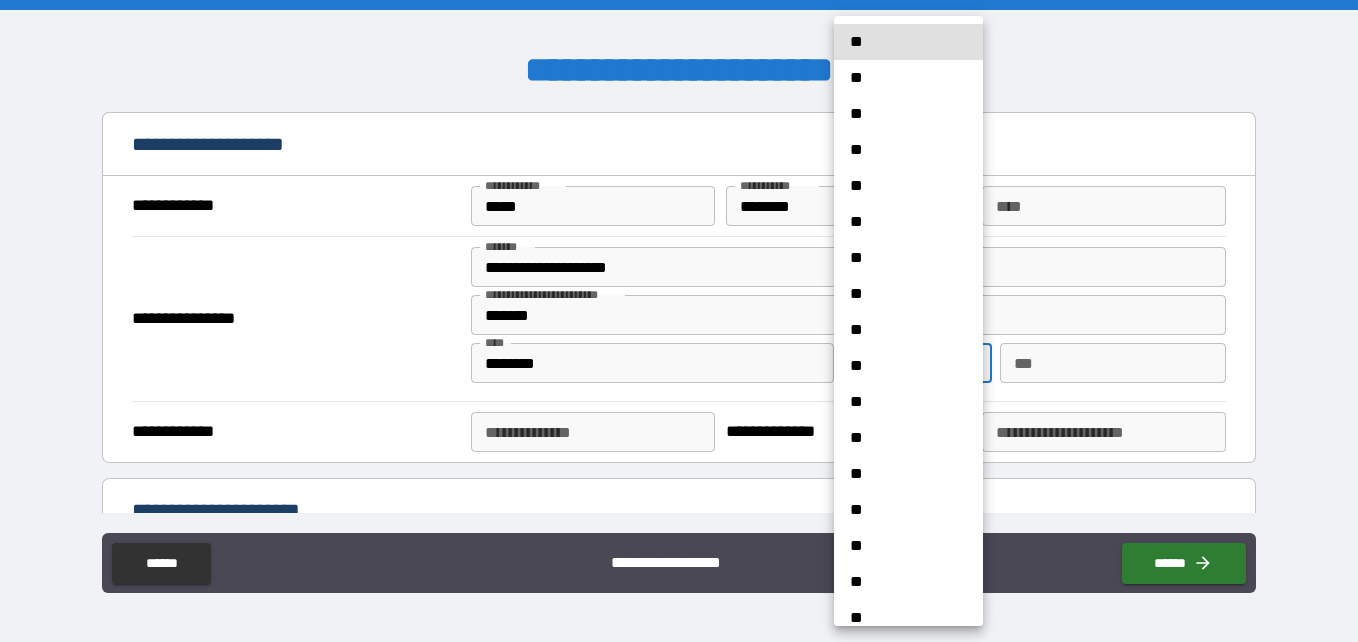 click on "**********" at bounding box center [679, 321] 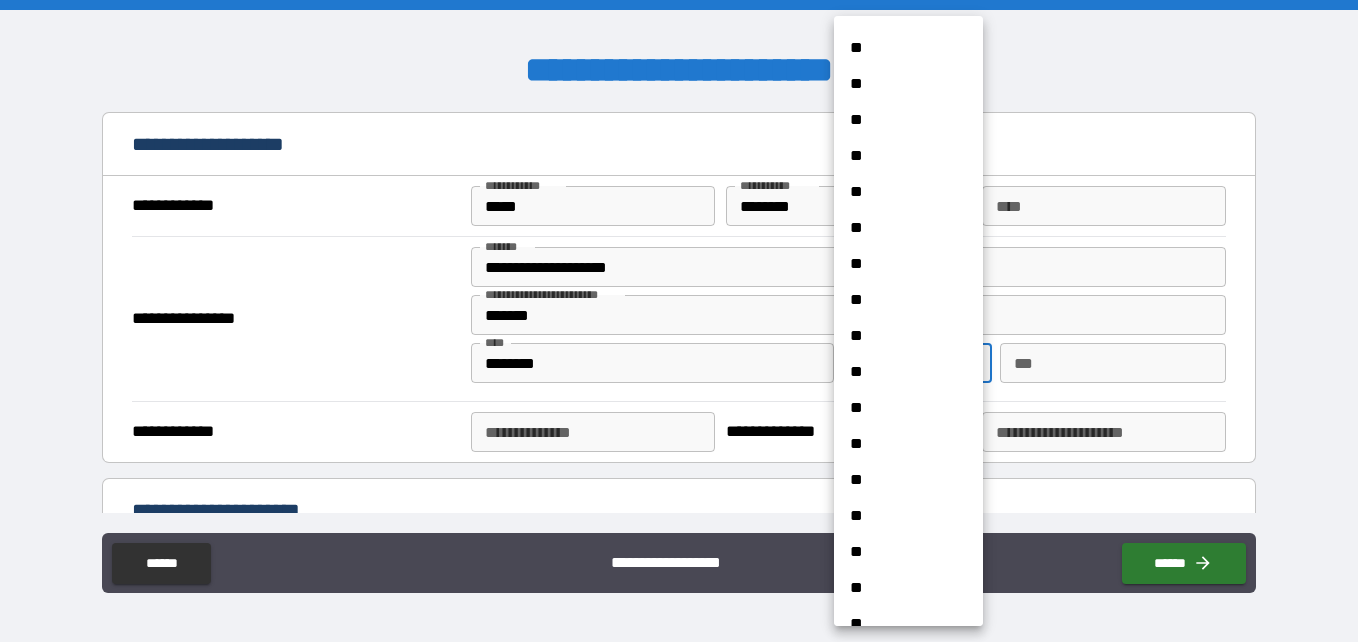 scroll, scrollTop: 500, scrollLeft: 0, axis: vertical 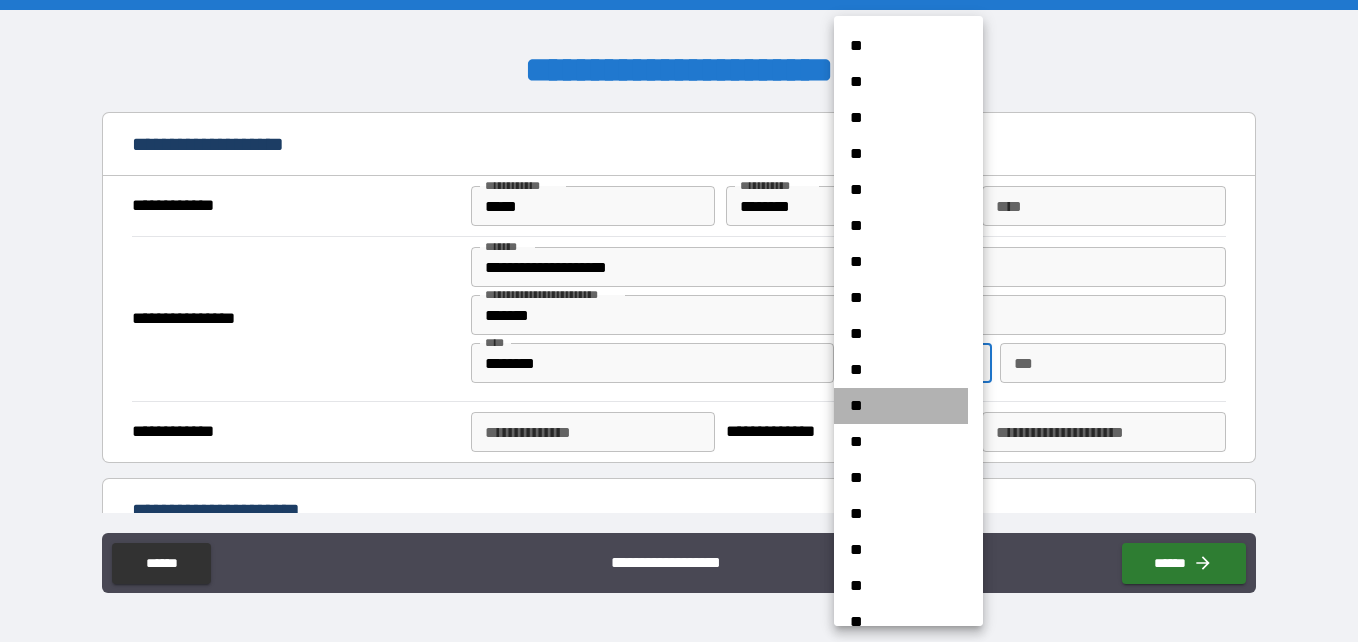 click on "**" at bounding box center [901, 406] 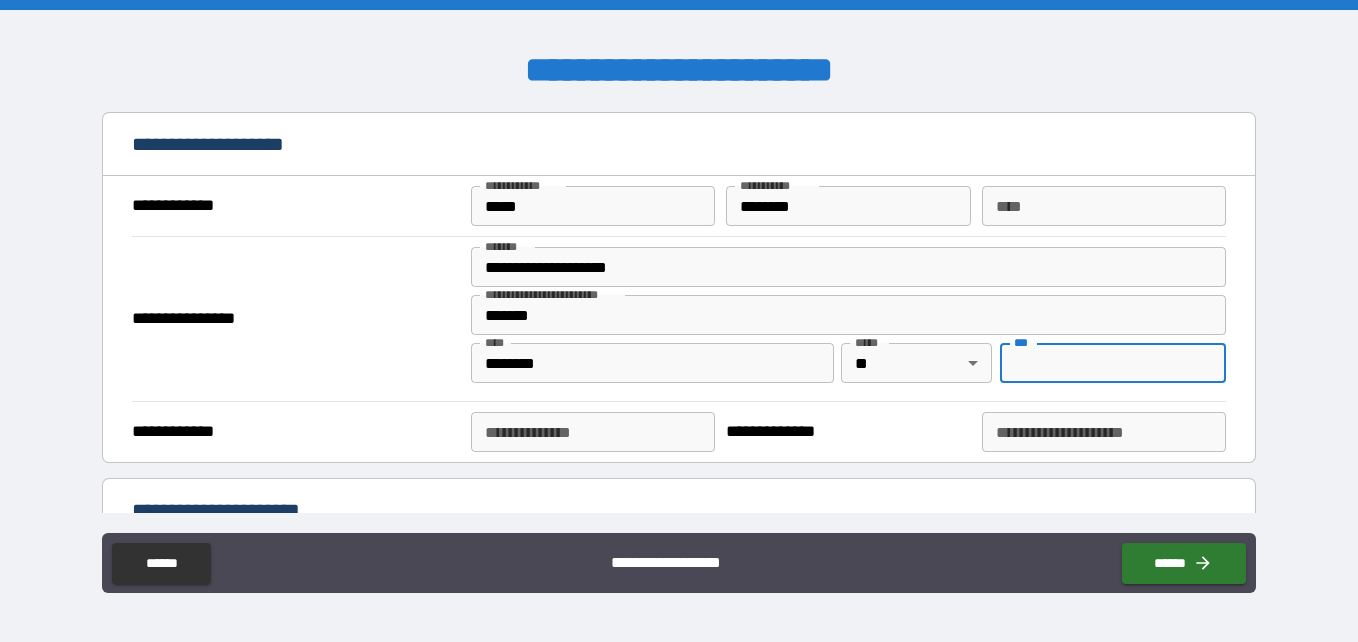 click on "***" at bounding box center (1113, 363) 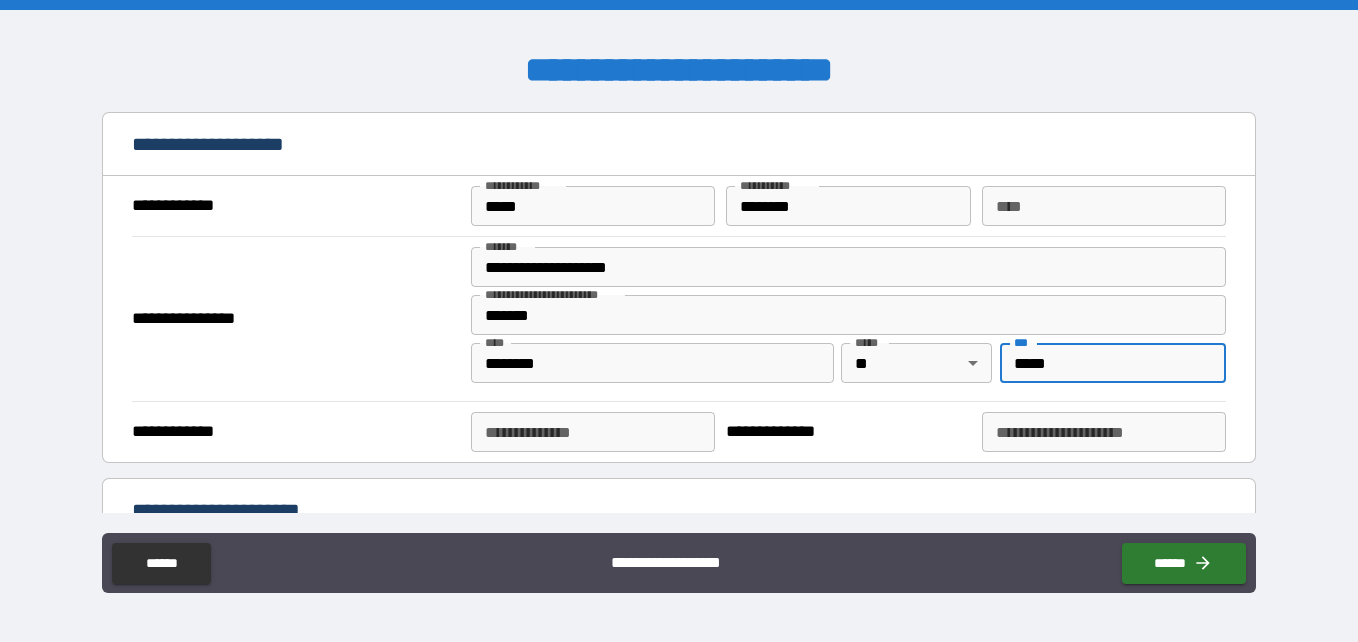 scroll, scrollTop: 100, scrollLeft: 0, axis: vertical 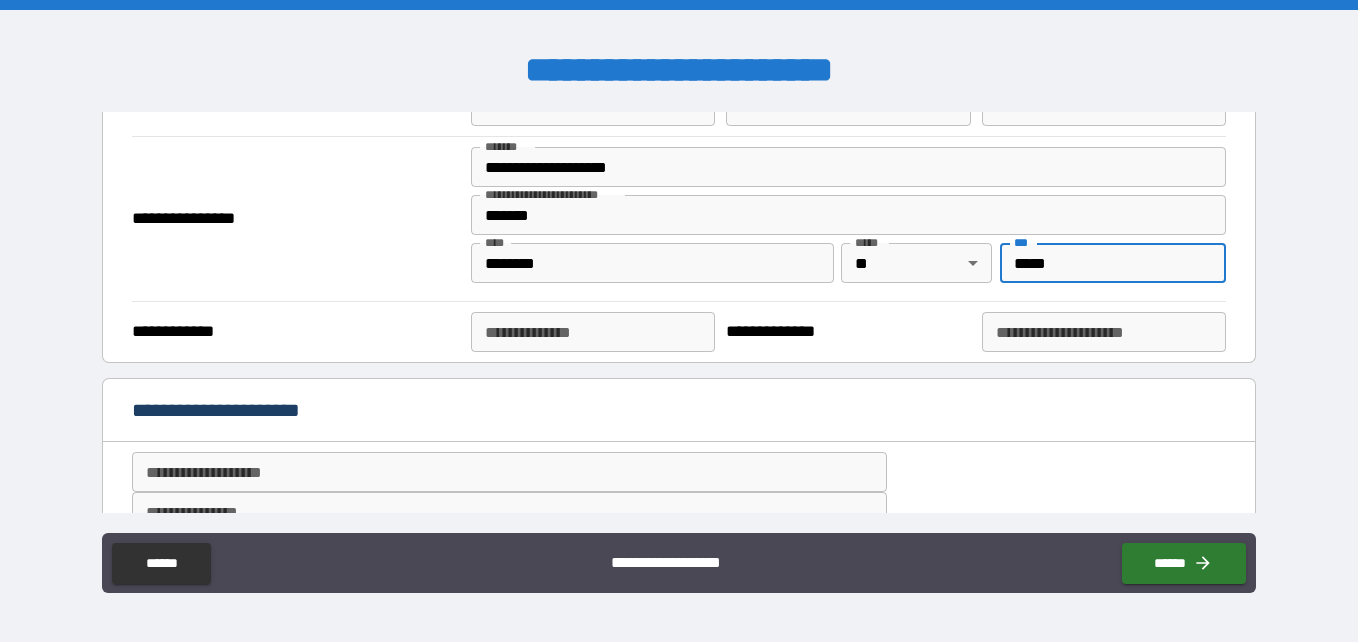 click on "**********" at bounding box center (593, 332) 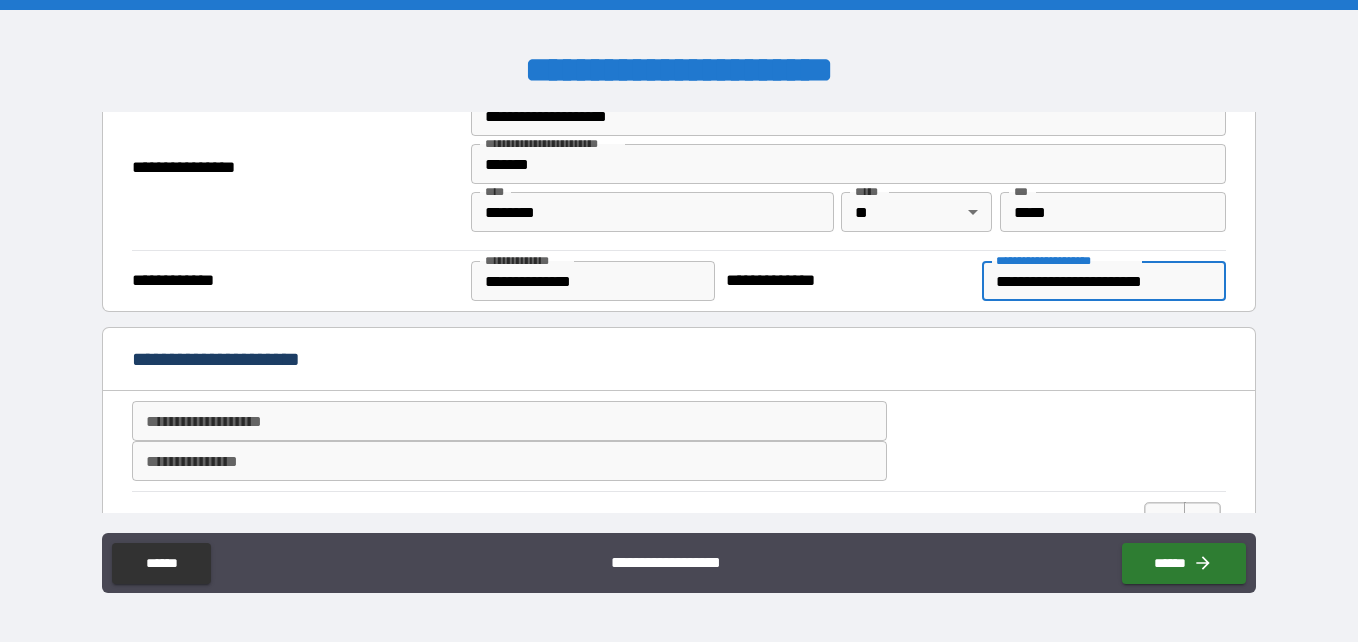 scroll, scrollTop: 200, scrollLeft: 0, axis: vertical 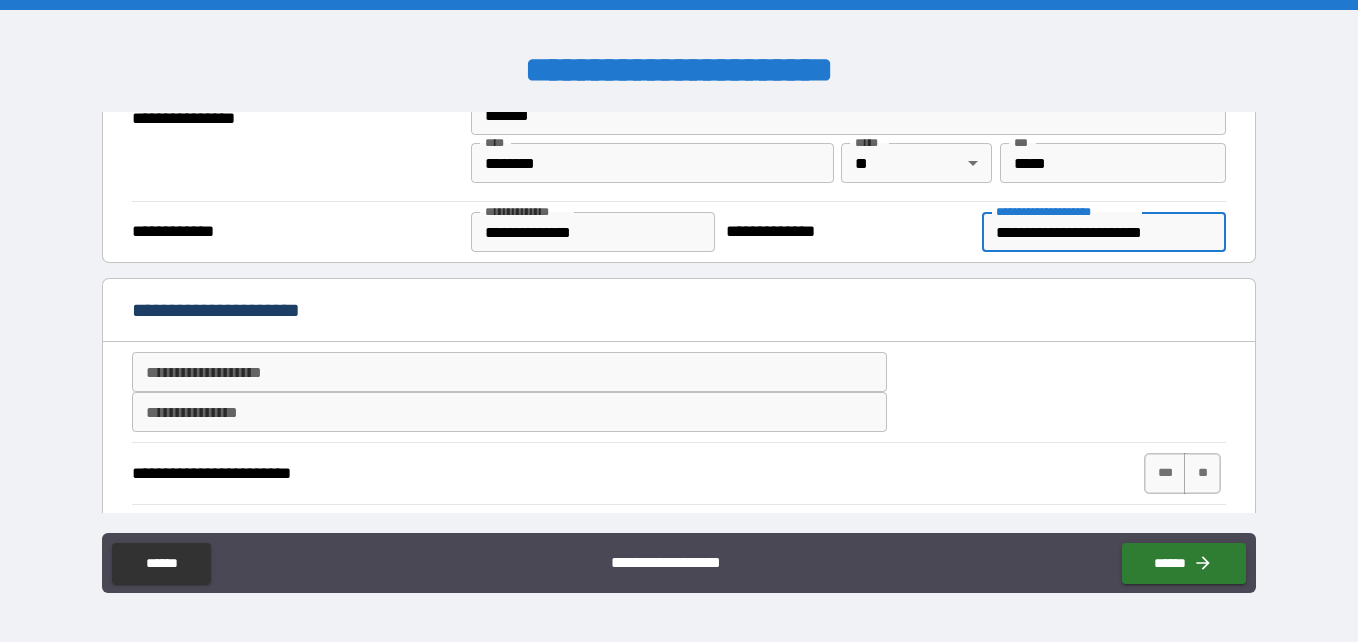 click on "**********" at bounding box center [679, 312] 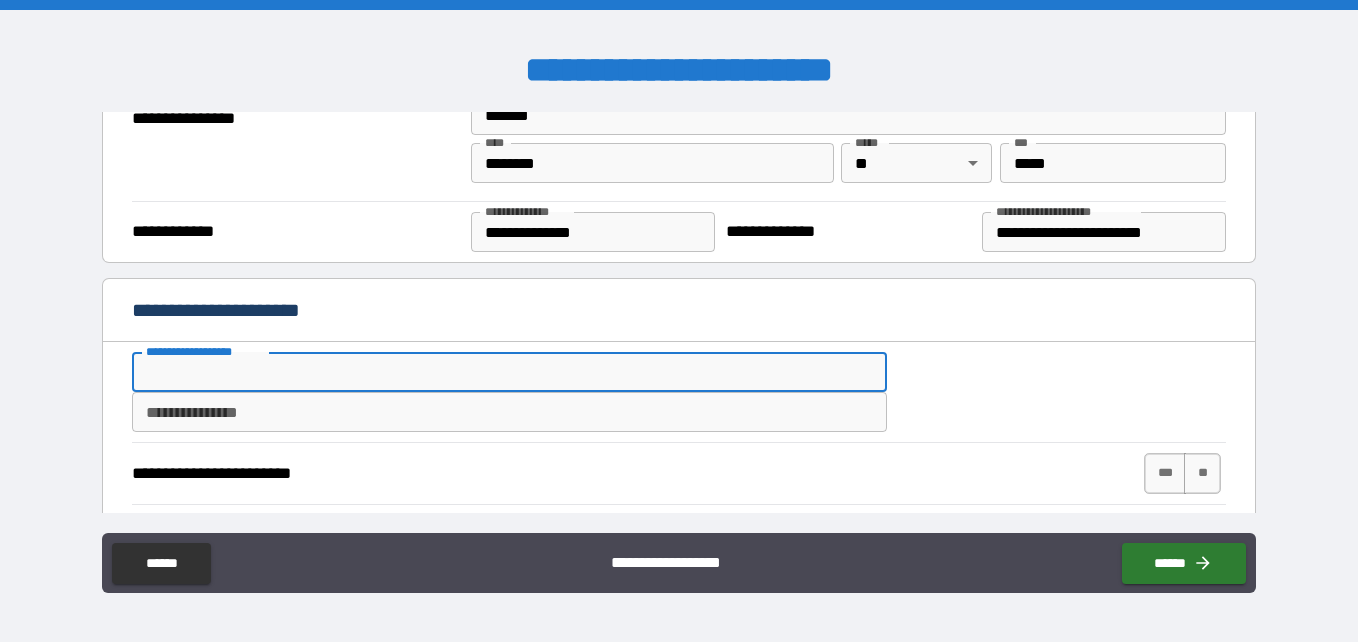 click on "**********" at bounding box center [509, 372] 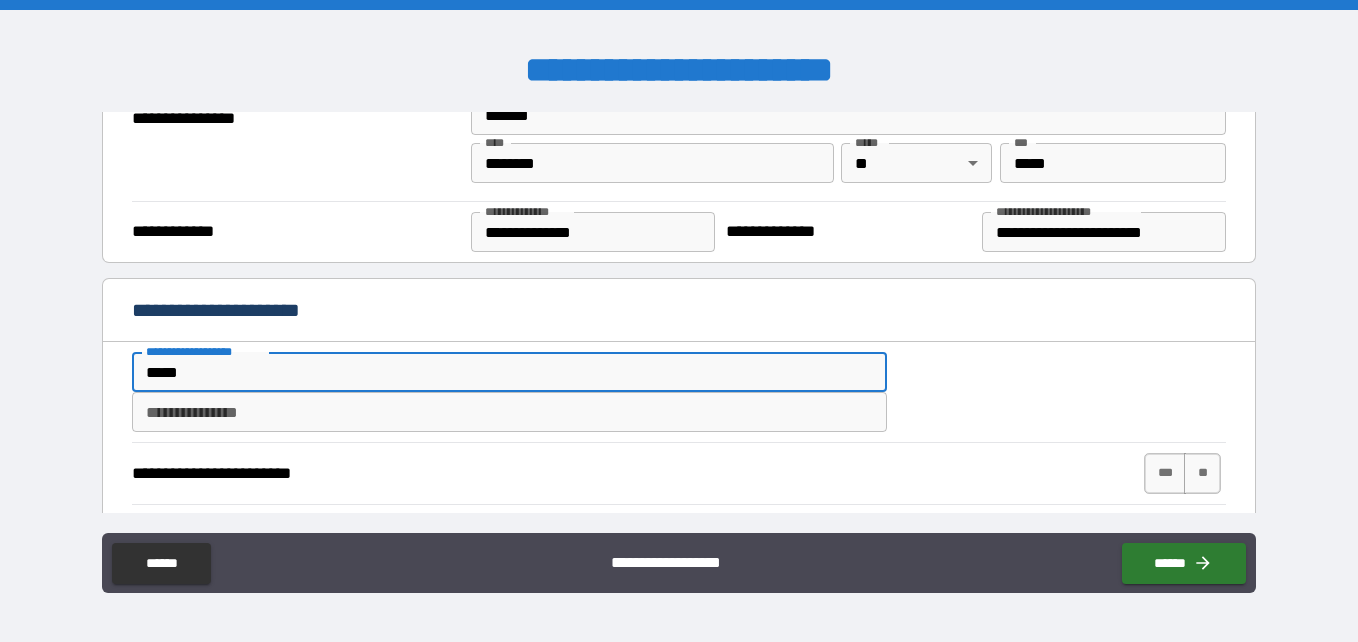 click on "**********" at bounding box center (509, 412) 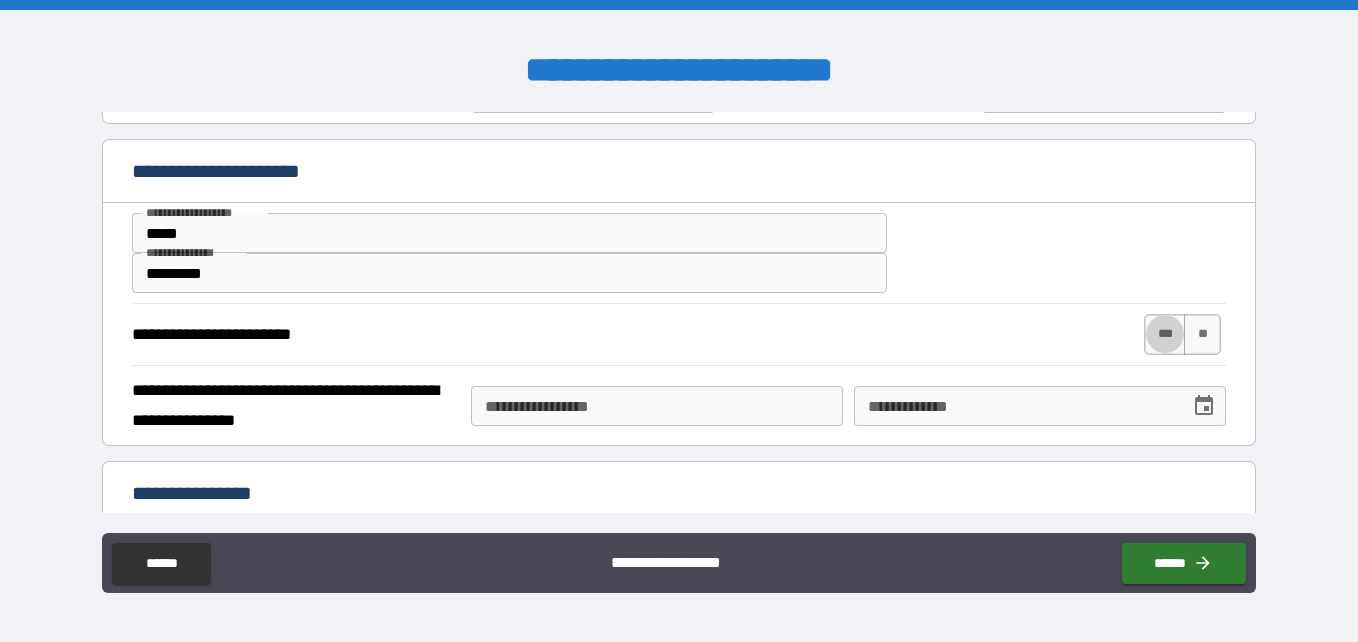 scroll, scrollTop: 400, scrollLeft: 0, axis: vertical 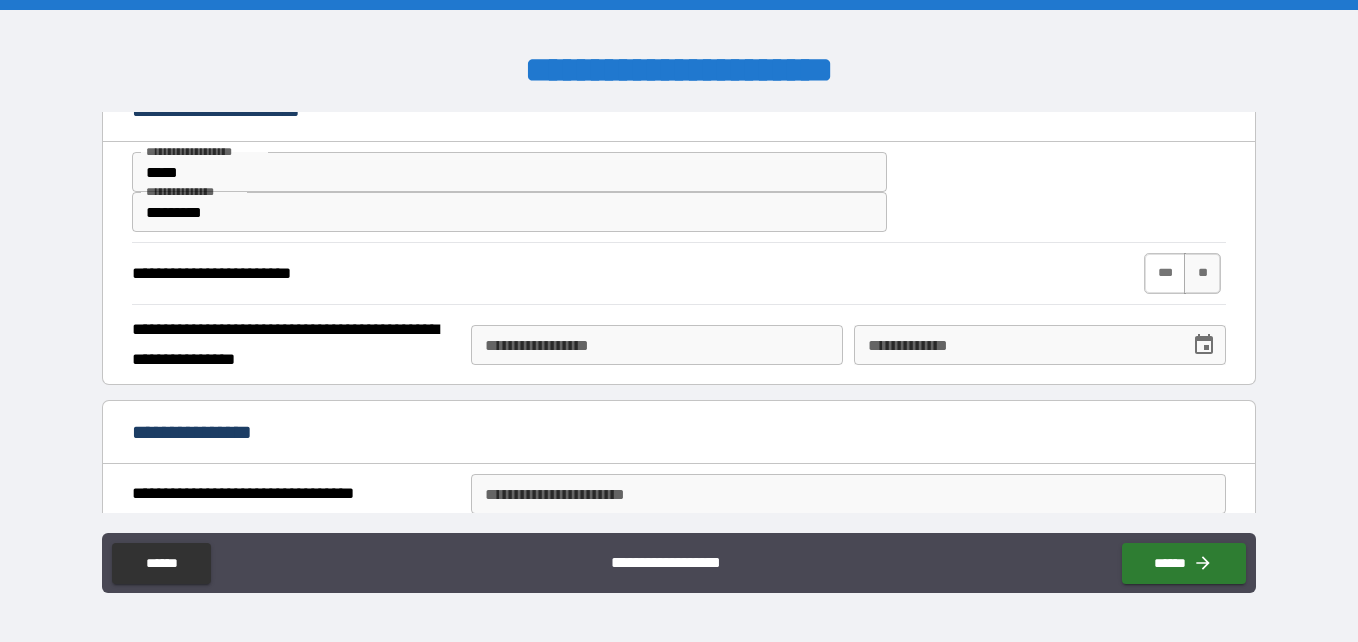 click on "***" at bounding box center (1165, 273) 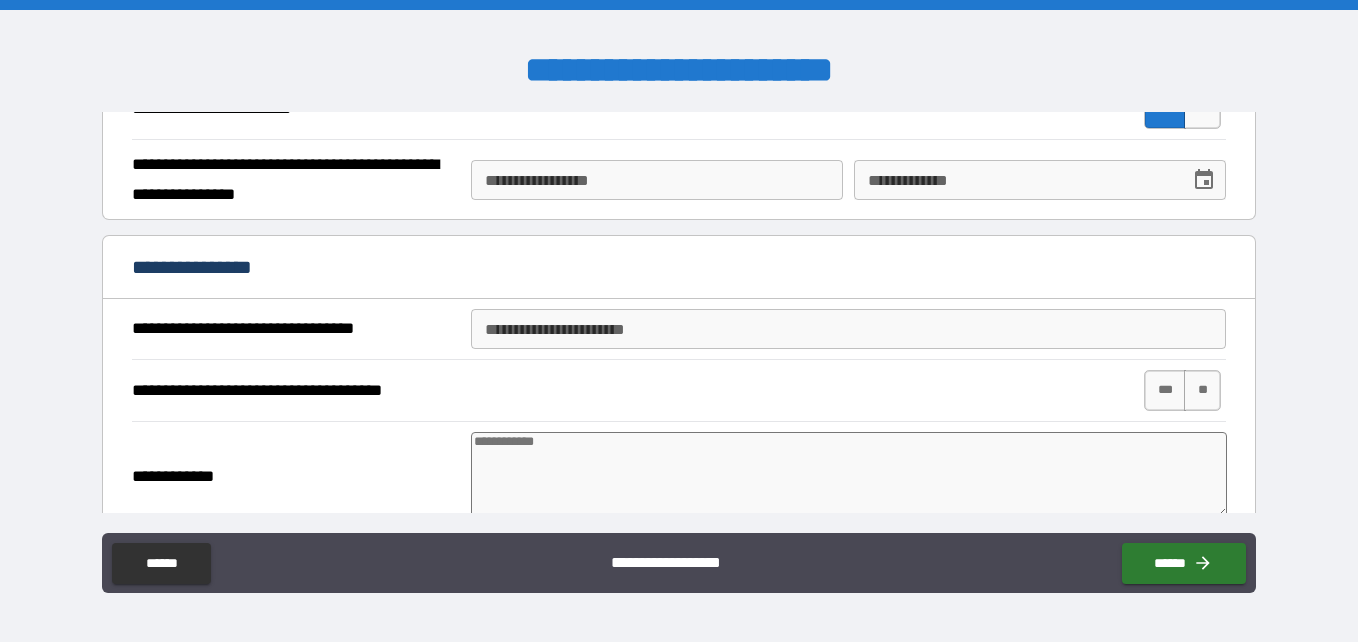 scroll, scrollTop: 600, scrollLeft: 0, axis: vertical 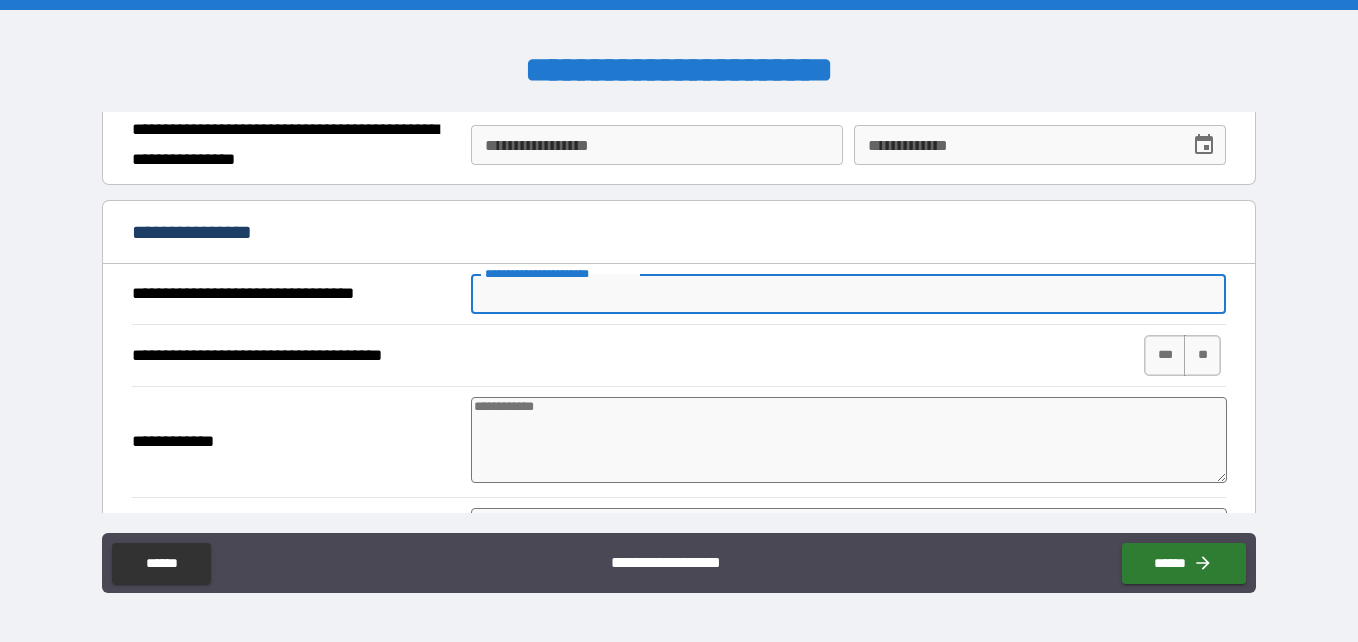 click on "**********" at bounding box center [848, 294] 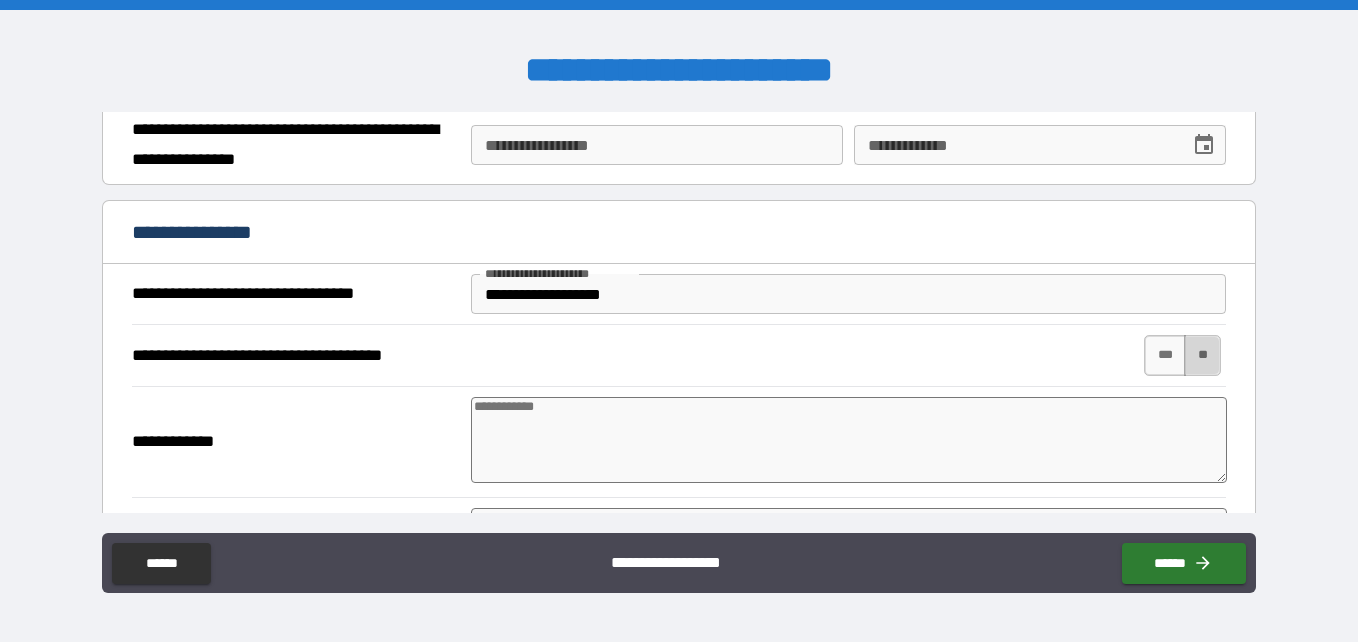 click on "**" at bounding box center [1202, 355] 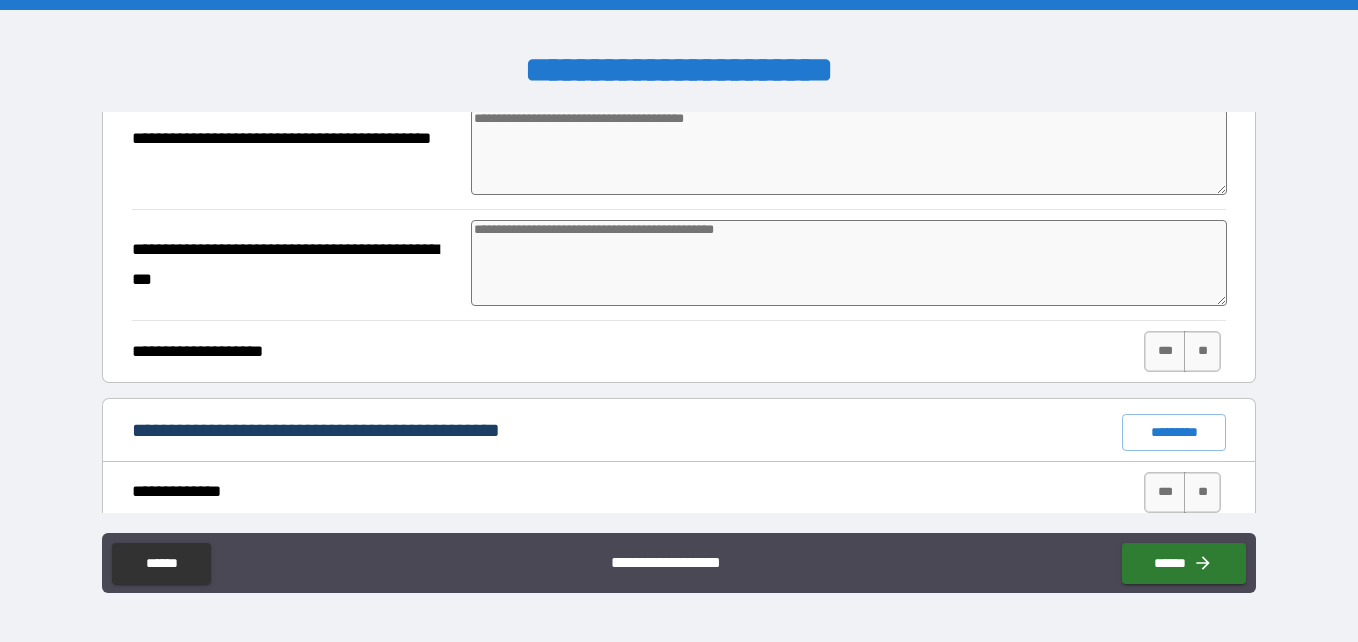 scroll, scrollTop: 1000, scrollLeft: 0, axis: vertical 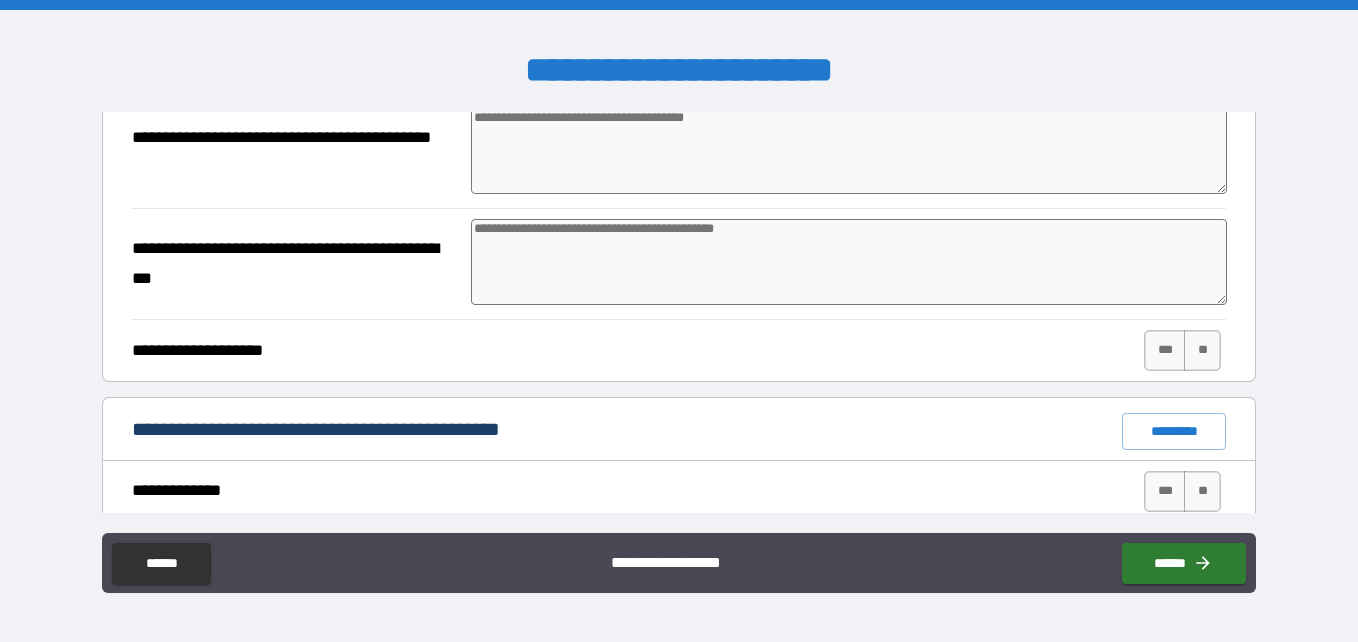 click at bounding box center [849, 151] 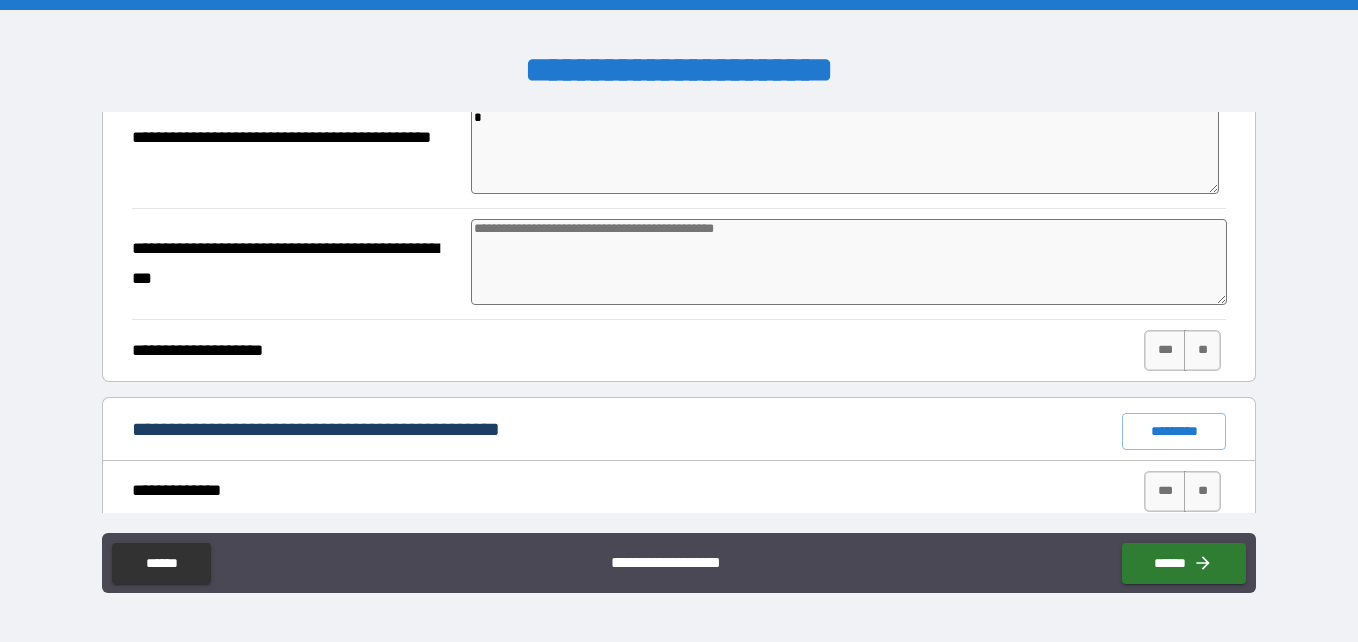 scroll, scrollTop: 999, scrollLeft: 0, axis: vertical 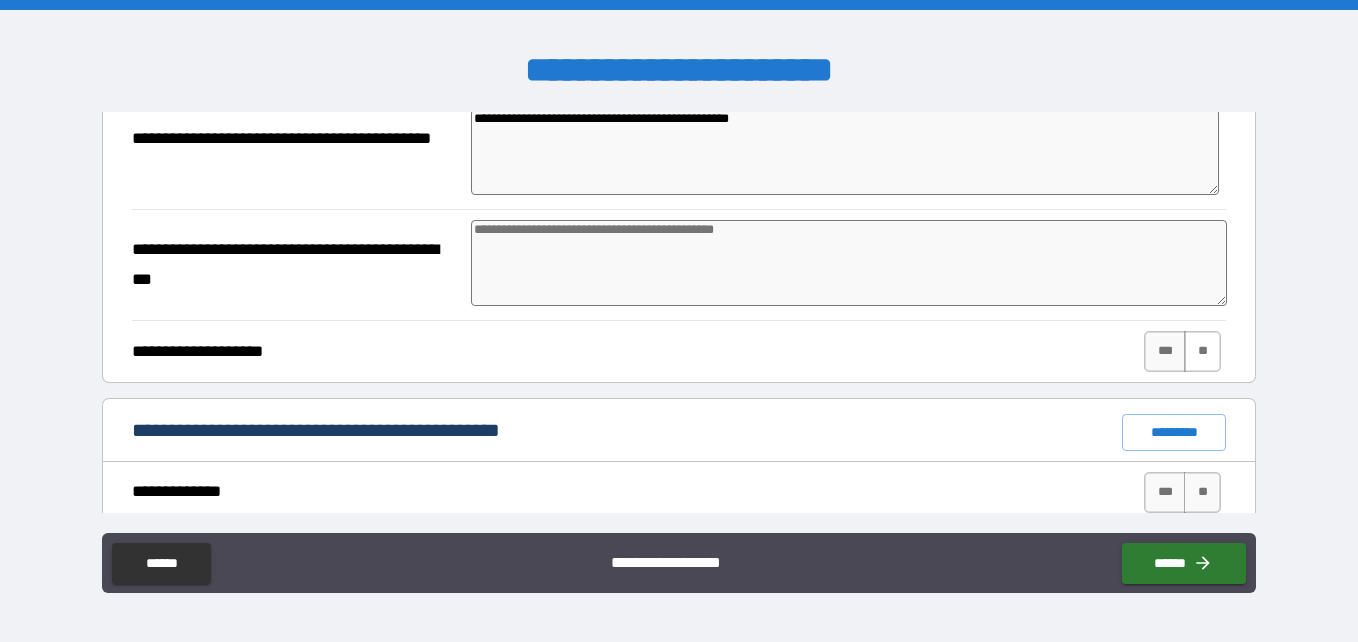click on "**" at bounding box center [1202, 351] 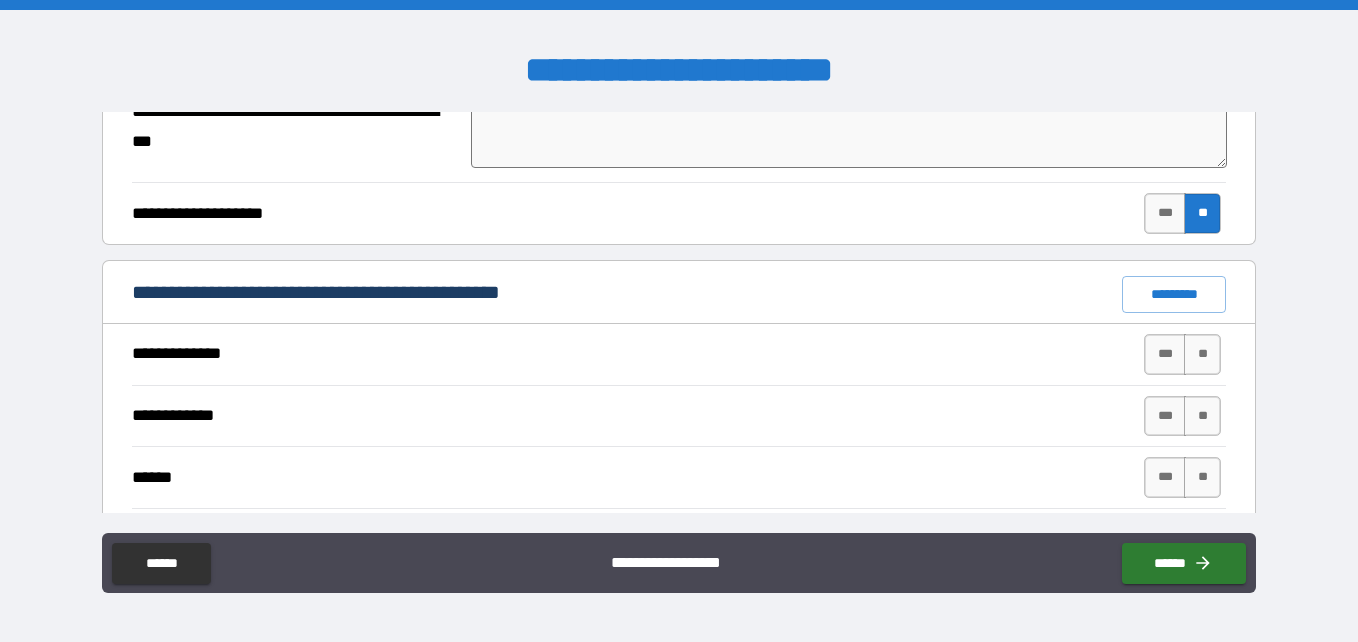 scroll, scrollTop: 1199, scrollLeft: 0, axis: vertical 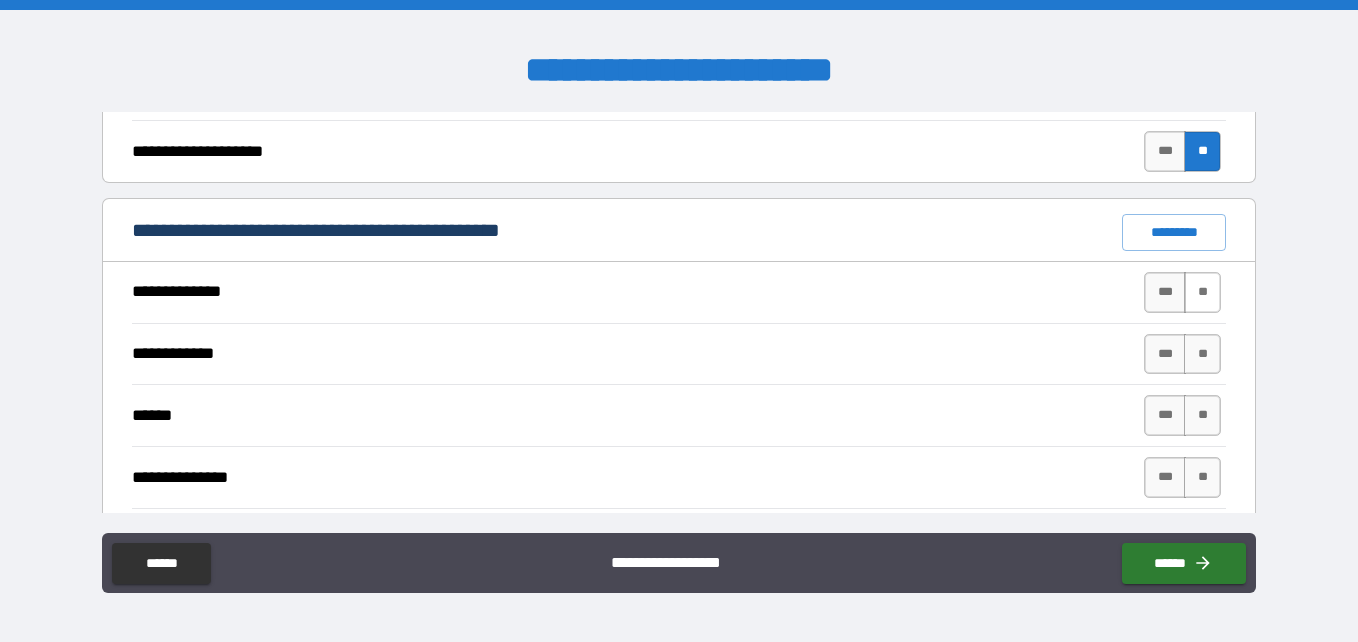 click on "**" at bounding box center [1202, 292] 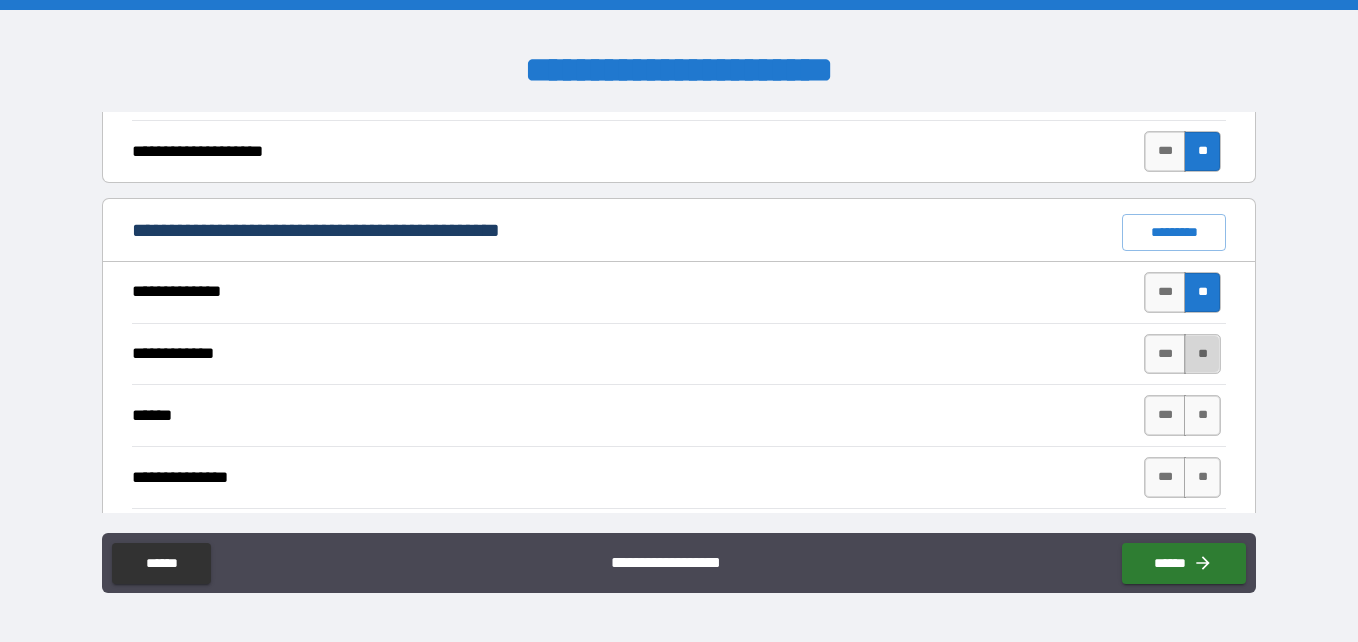 click on "**" at bounding box center [1202, 354] 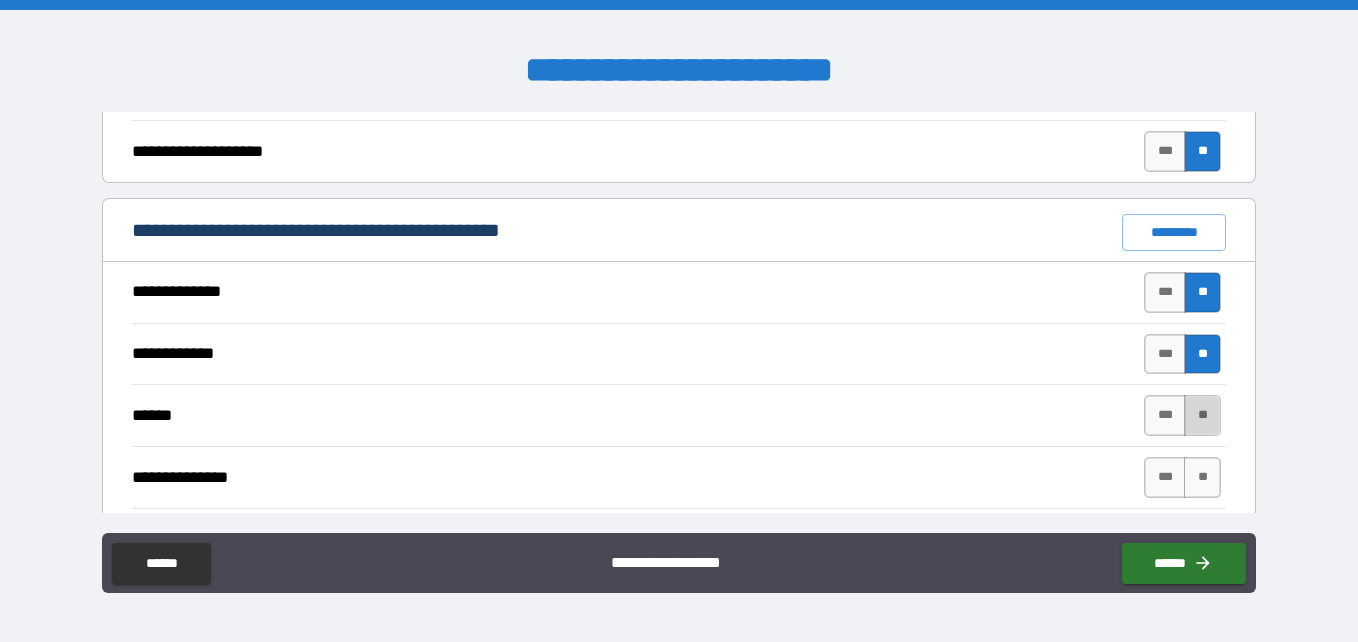 click on "**" at bounding box center [1202, 415] 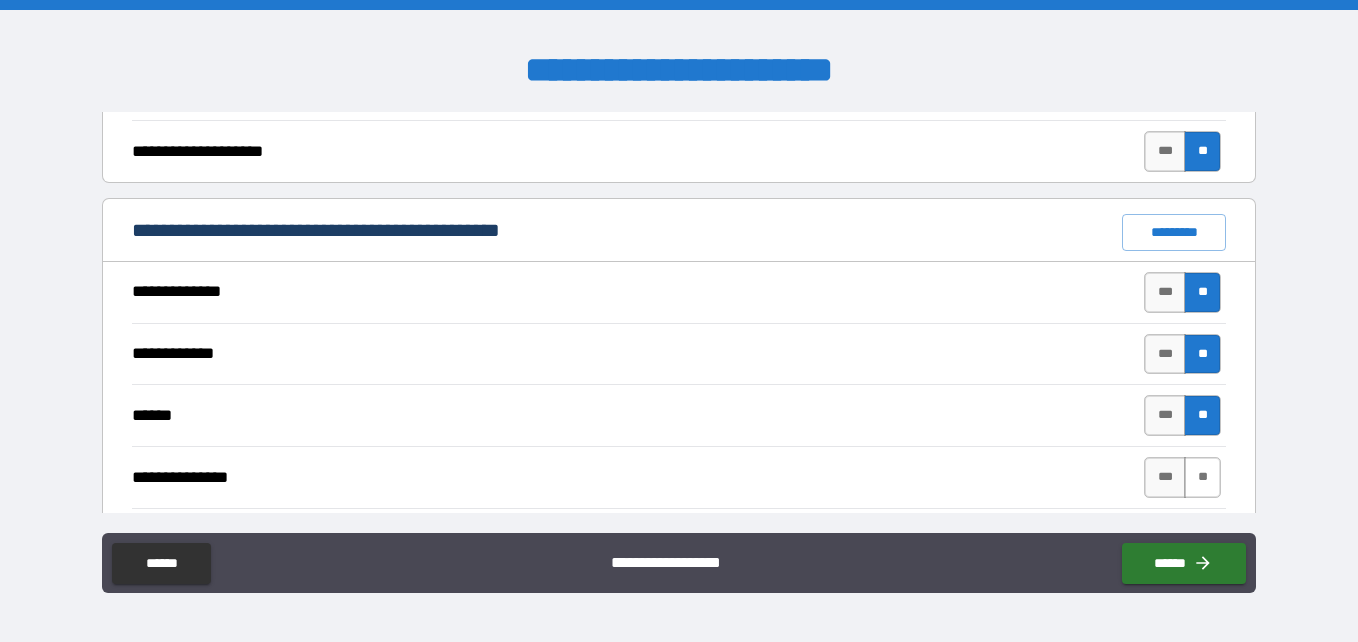 click on "**" at bounding box center (1202, 477) 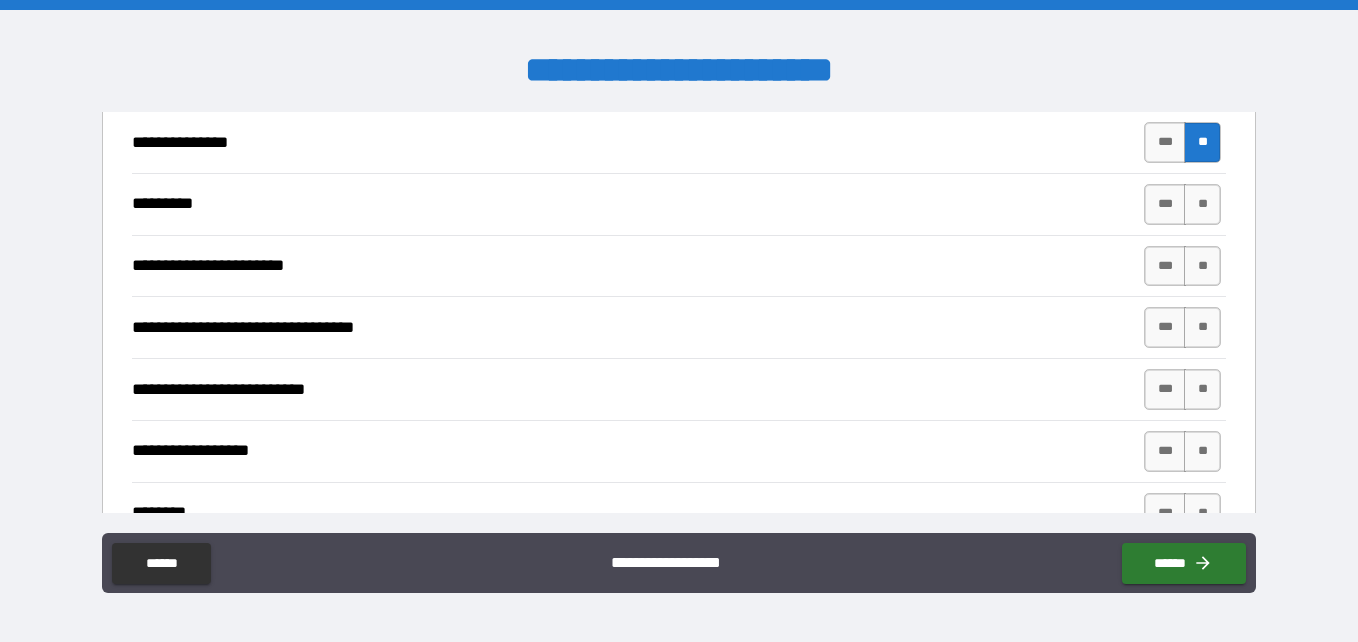 scroll, scrollTop: 1499, scrollLeft: 0, axis: vertical 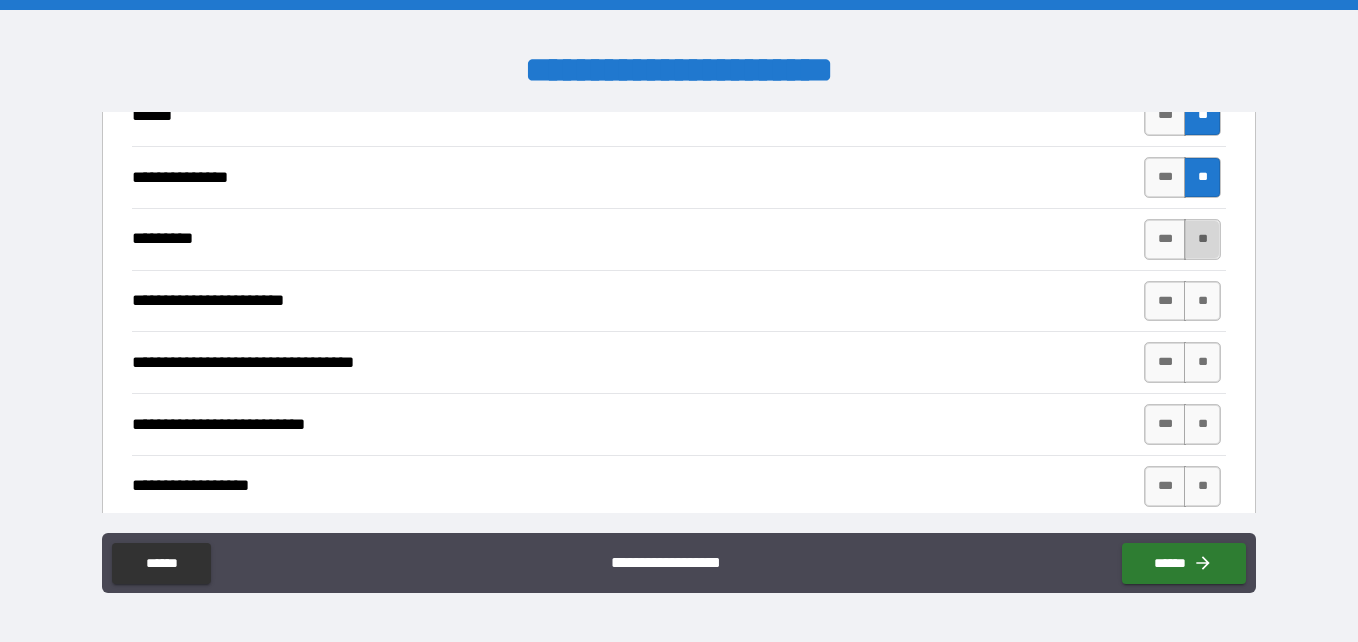 click on "**" at bounding box center (1202, 239) 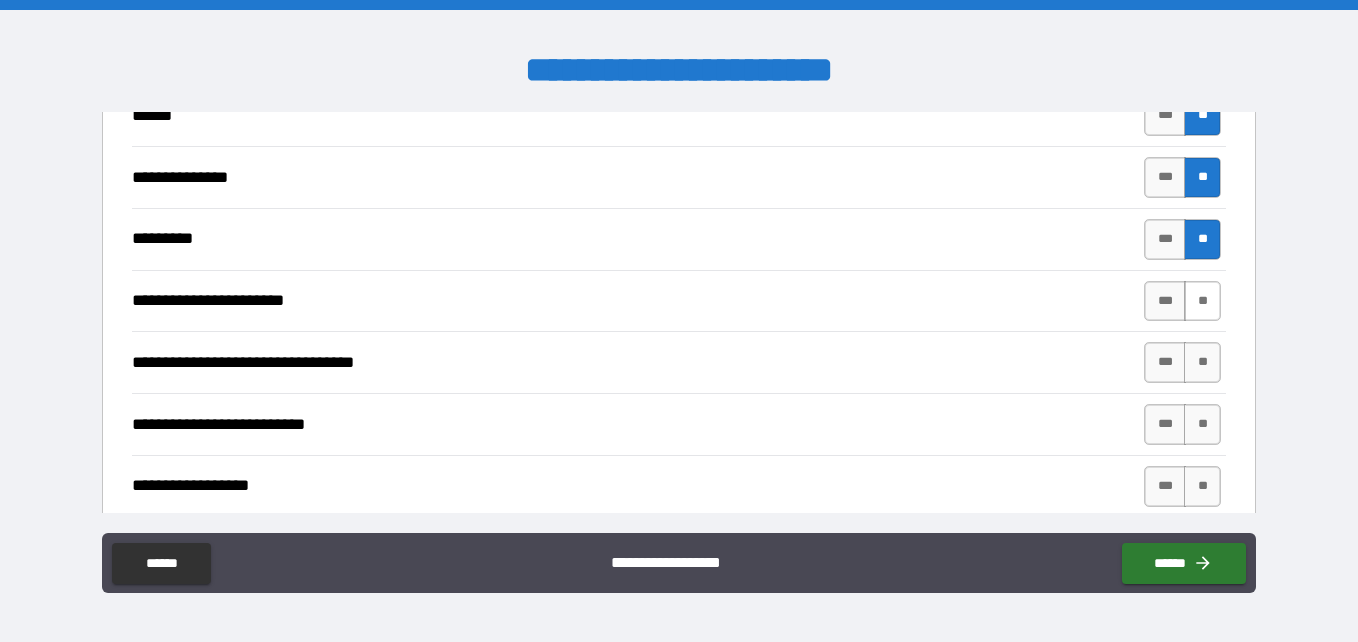 click on "**" at bounding box center [1202, 301] 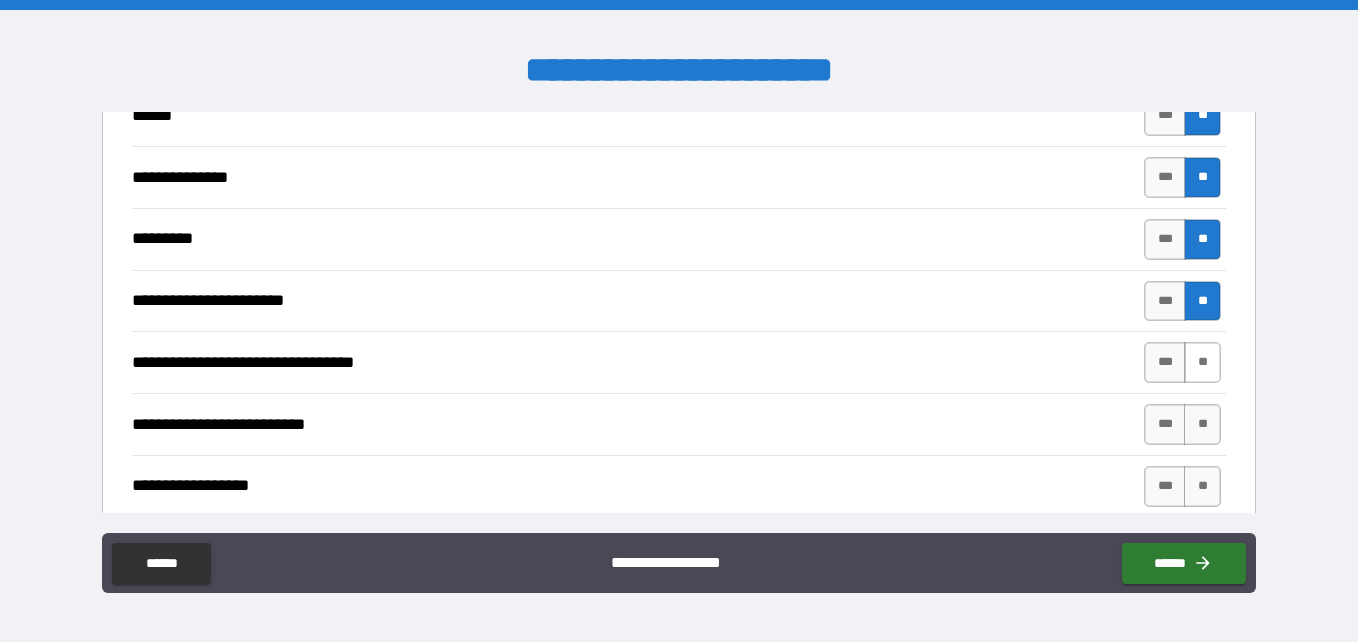 click on "**" at bounding box center [1202, 362] 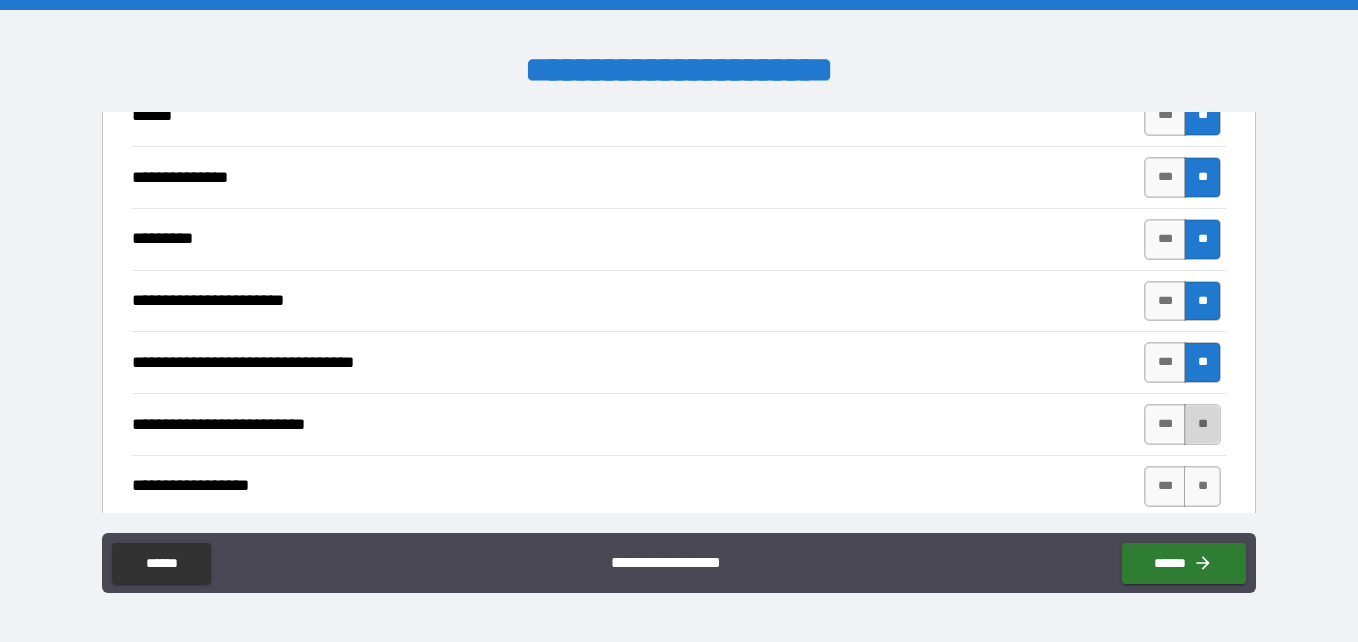 click on "**" at bounding box center [1202, 424] 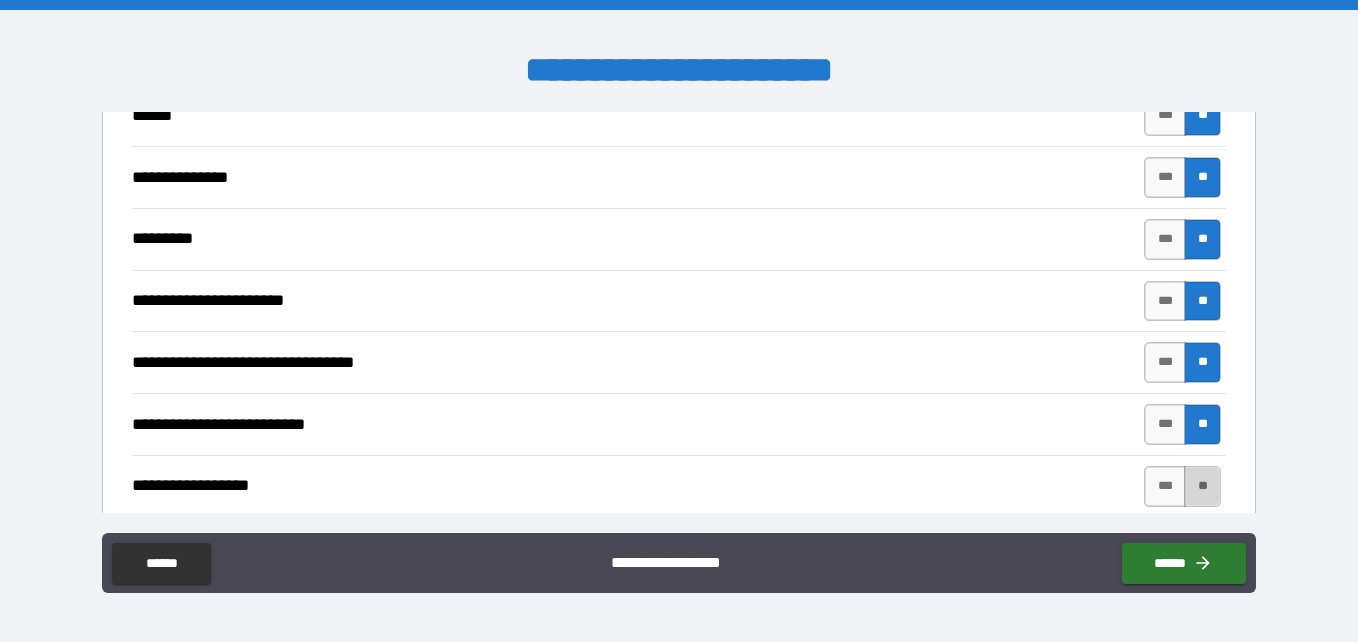 click on "**" at bounding box center (1202, 486) 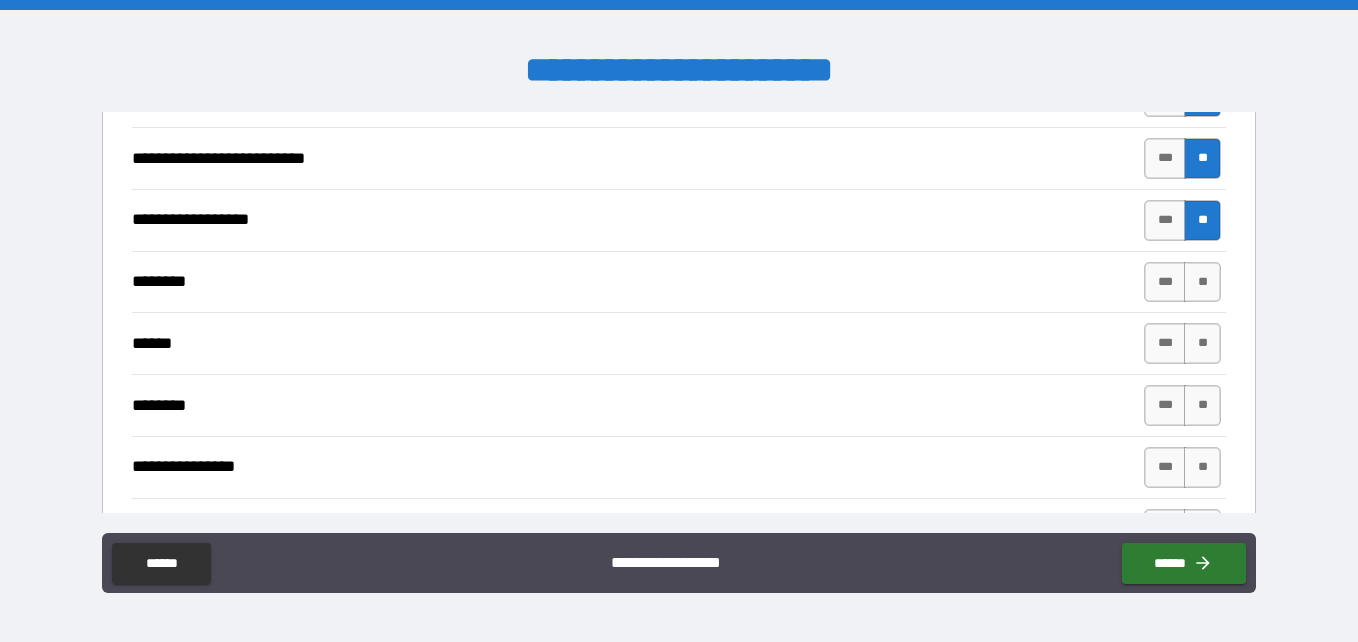 scroll, scrollTop: 1799, scrollLeft: 0, axis: vertical 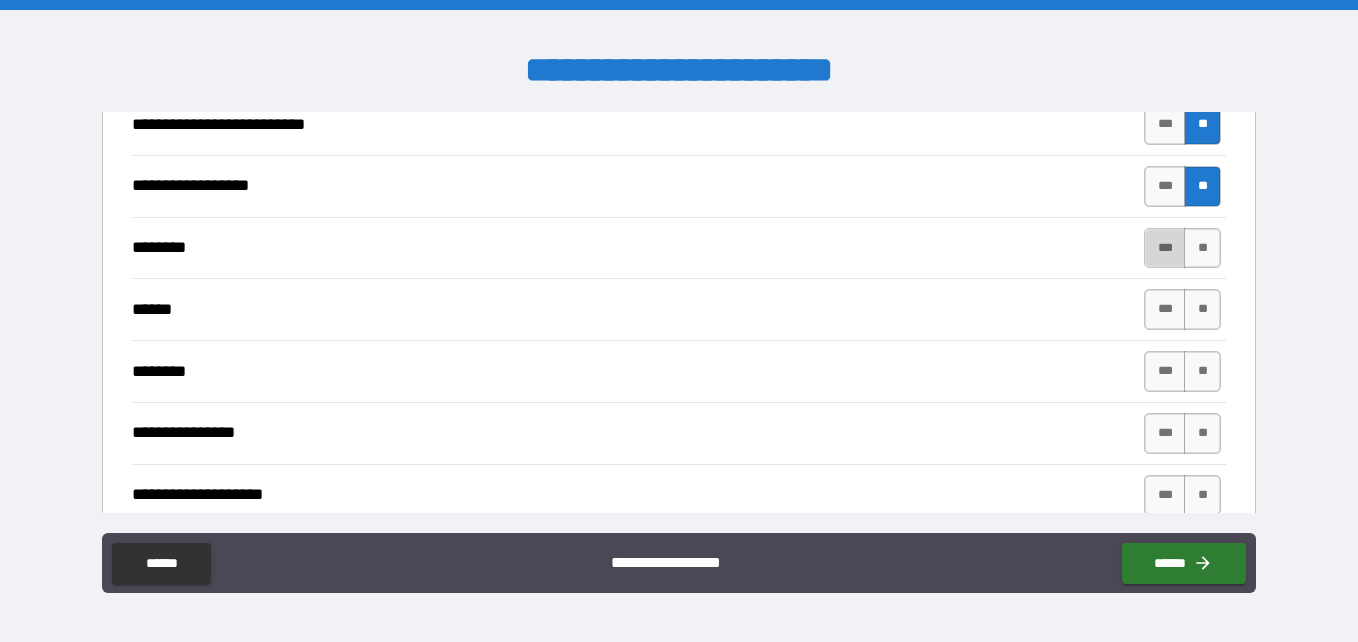 click on "***" at bounding box center [1165, 248] 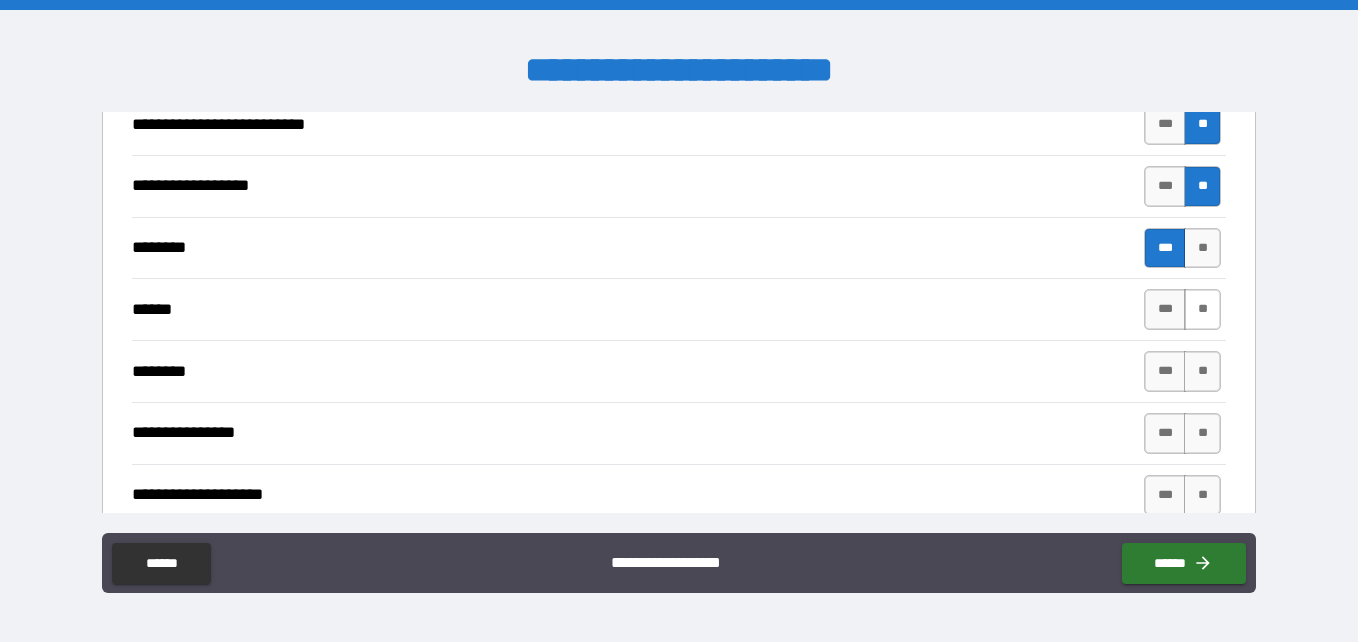 click on "**" at bounding box center [1202, 309] 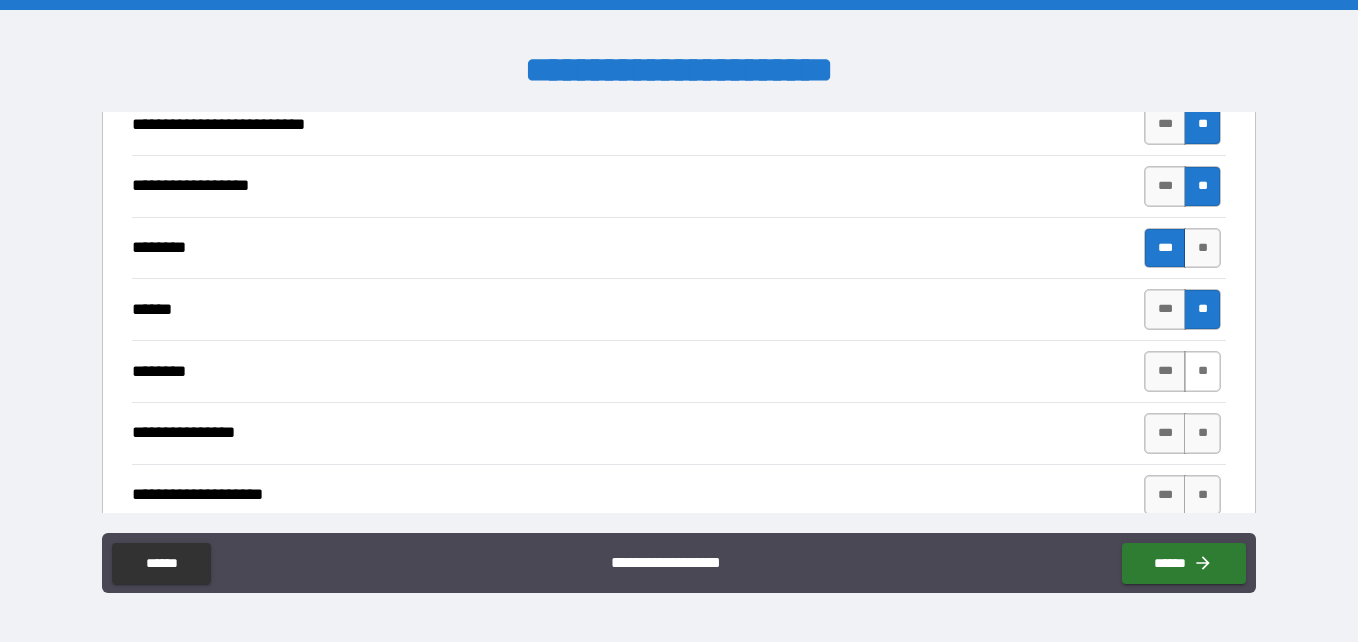 click on "**" at bounding box center [1202, 371] 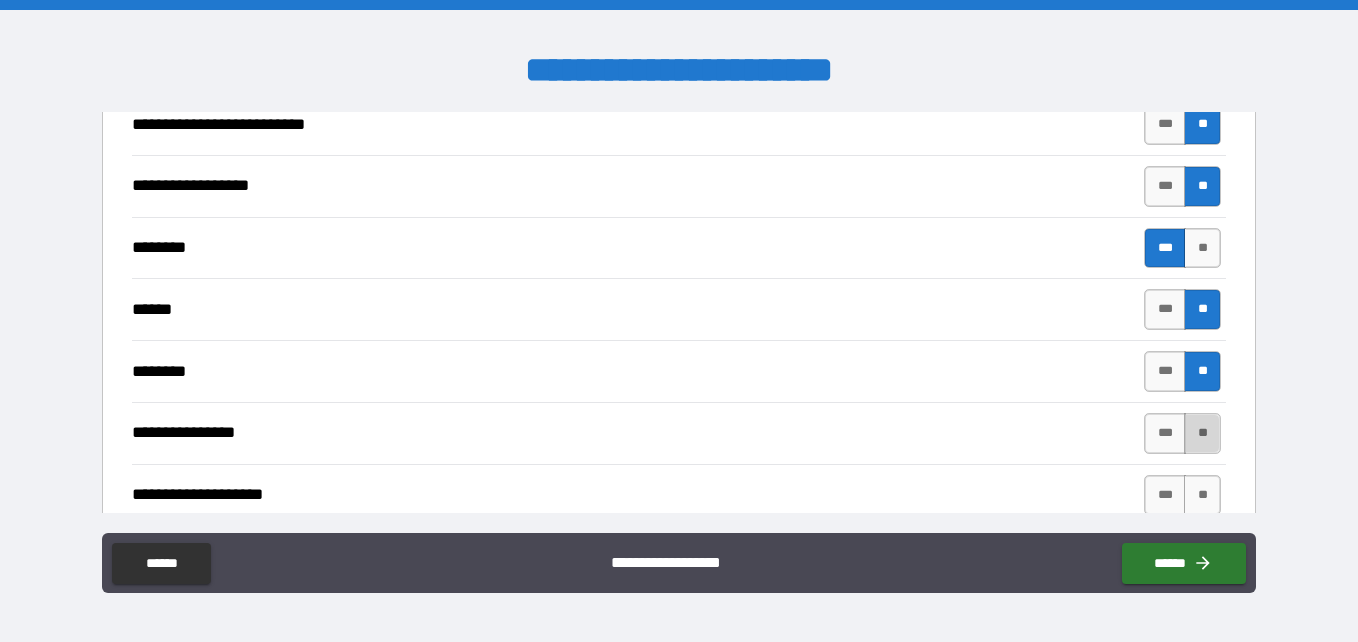 click on "**" at bounding box center [1202, 433] 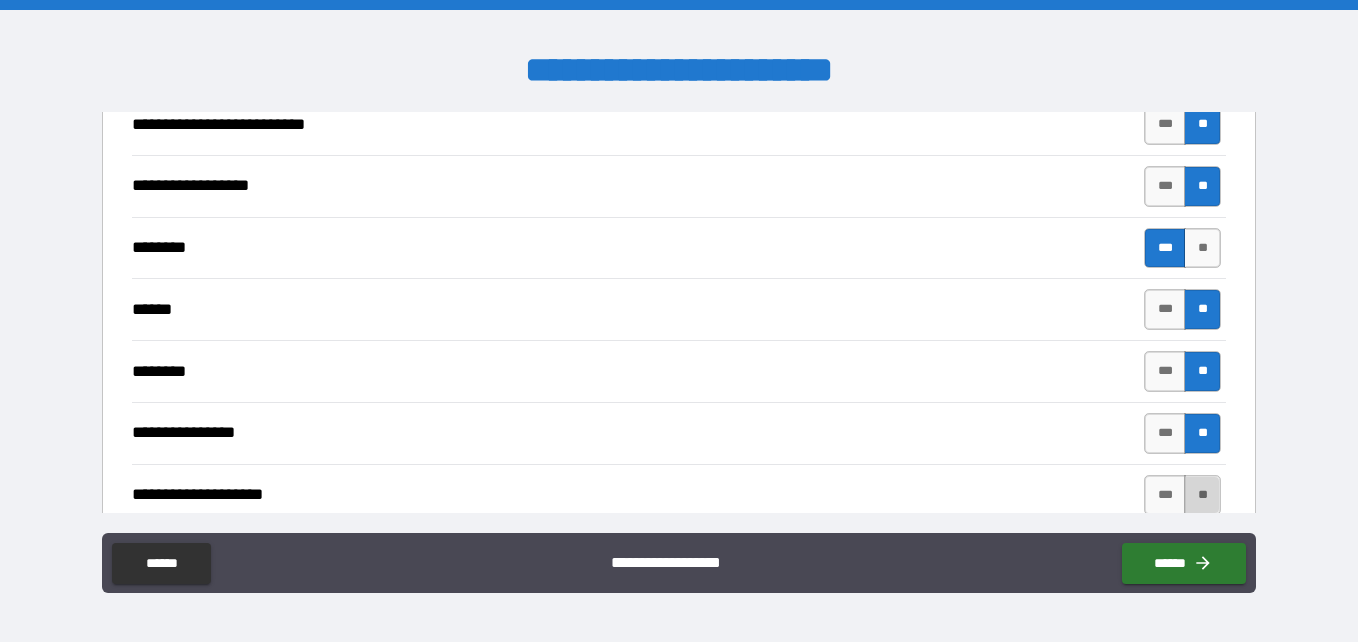 click on "**" at bounding box center [1202, 495] 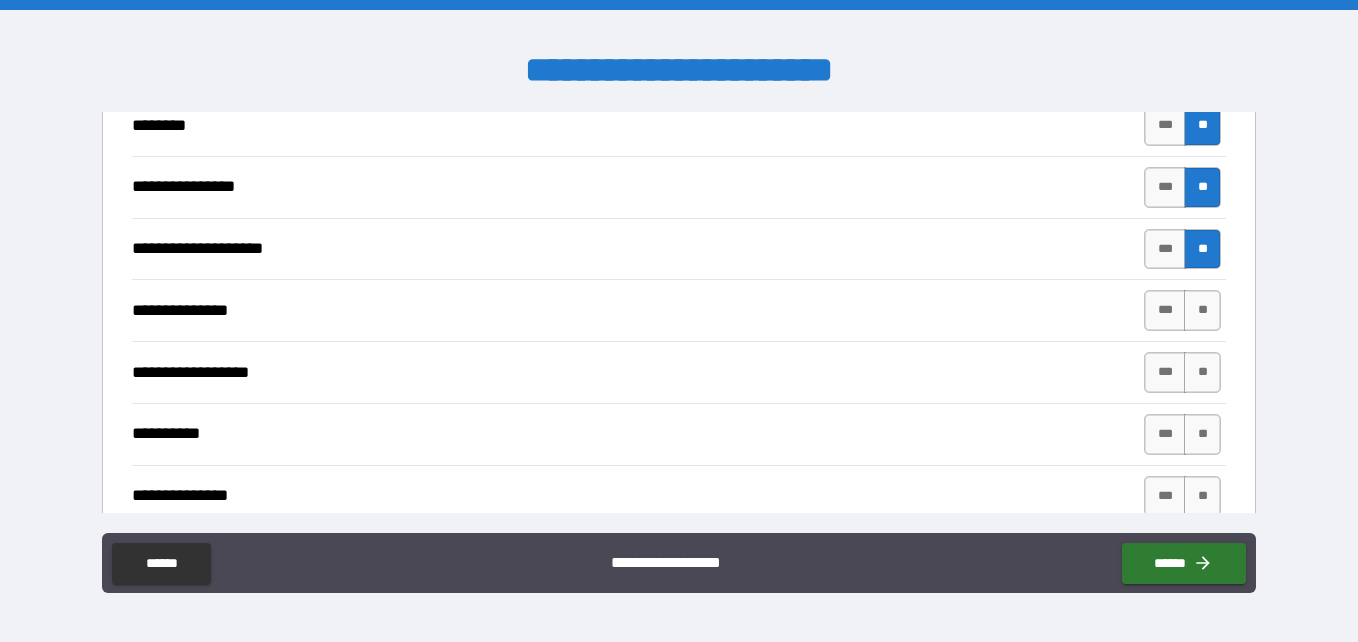 scroll, scrollTop: 2099, scrollLeft: 0, axis: vertical 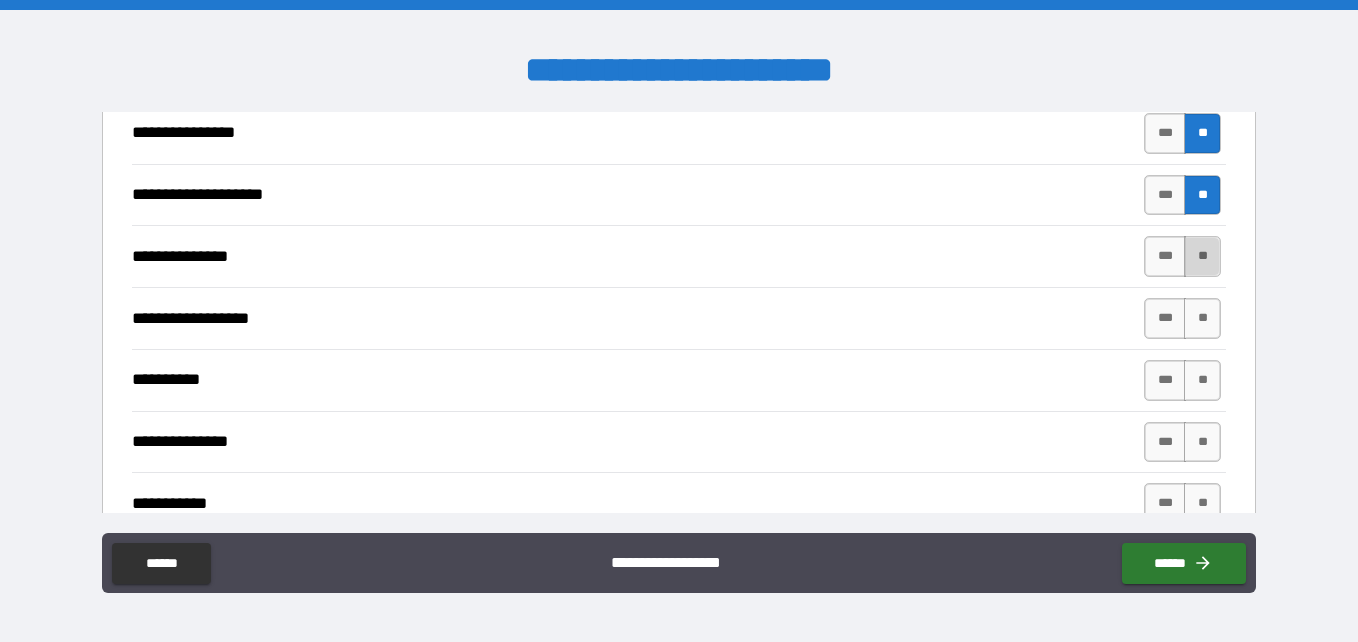click on "**" at bounding box center [1202, 256] 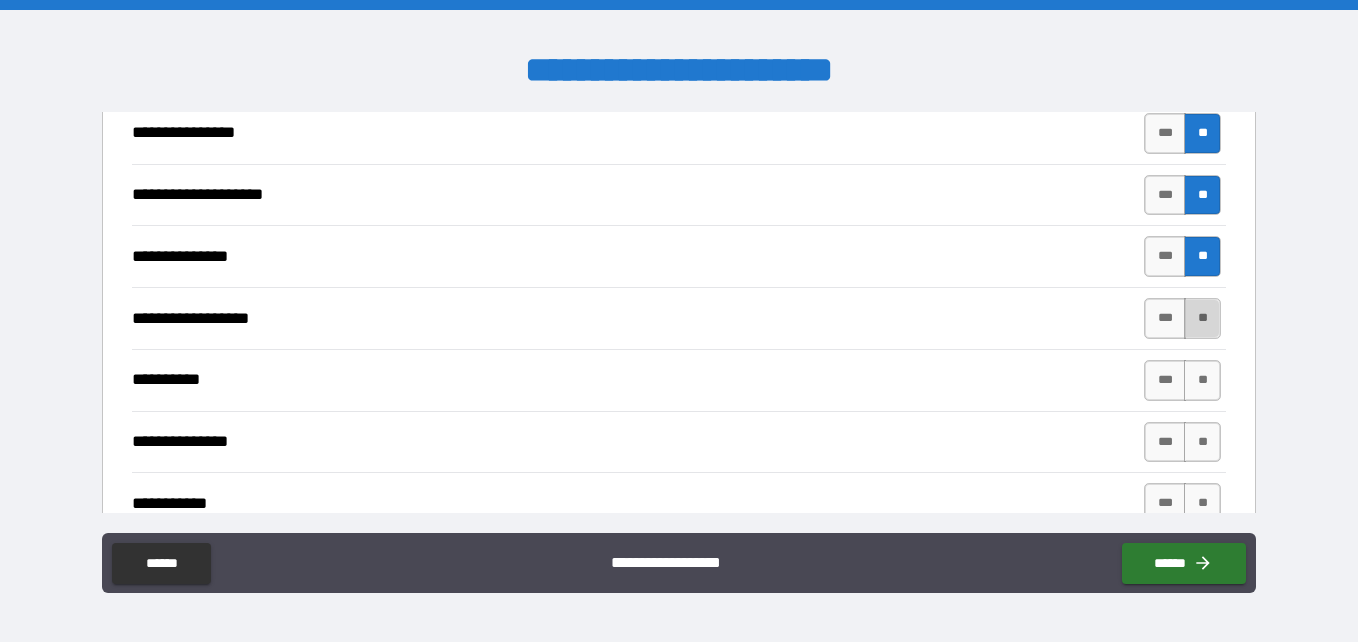 click on "**" at bounding box center [1202, 318] 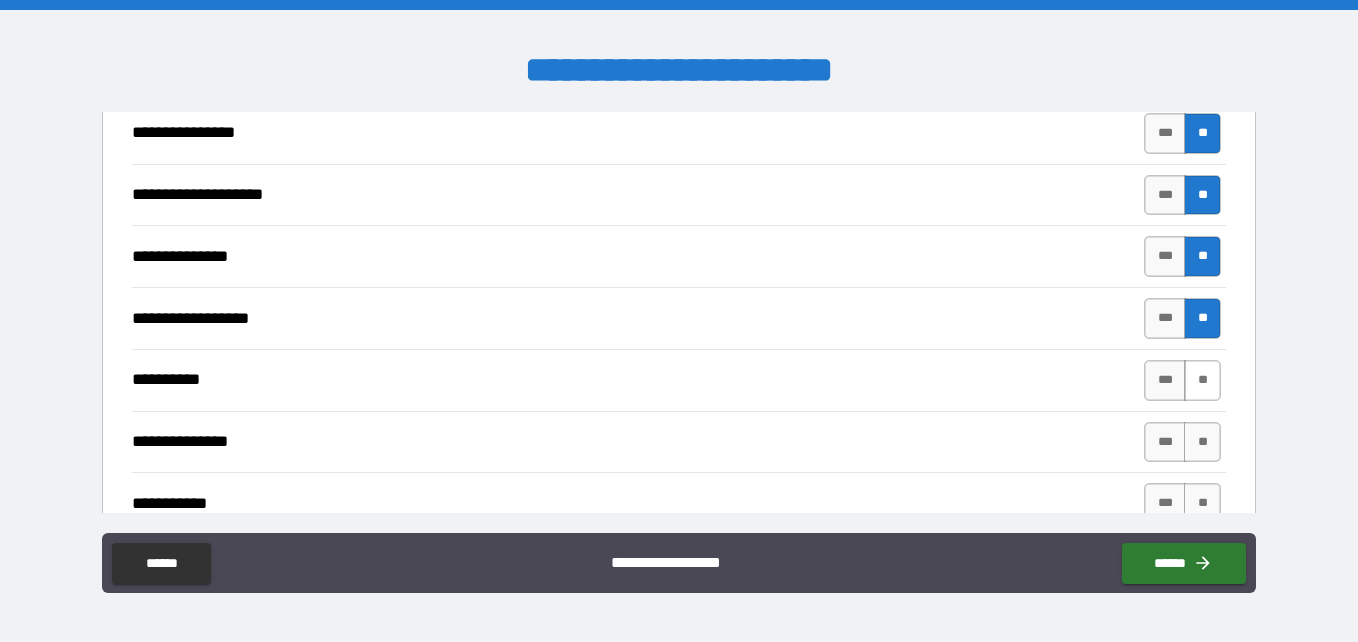 click on "**" at bounding box center (1202, 380) 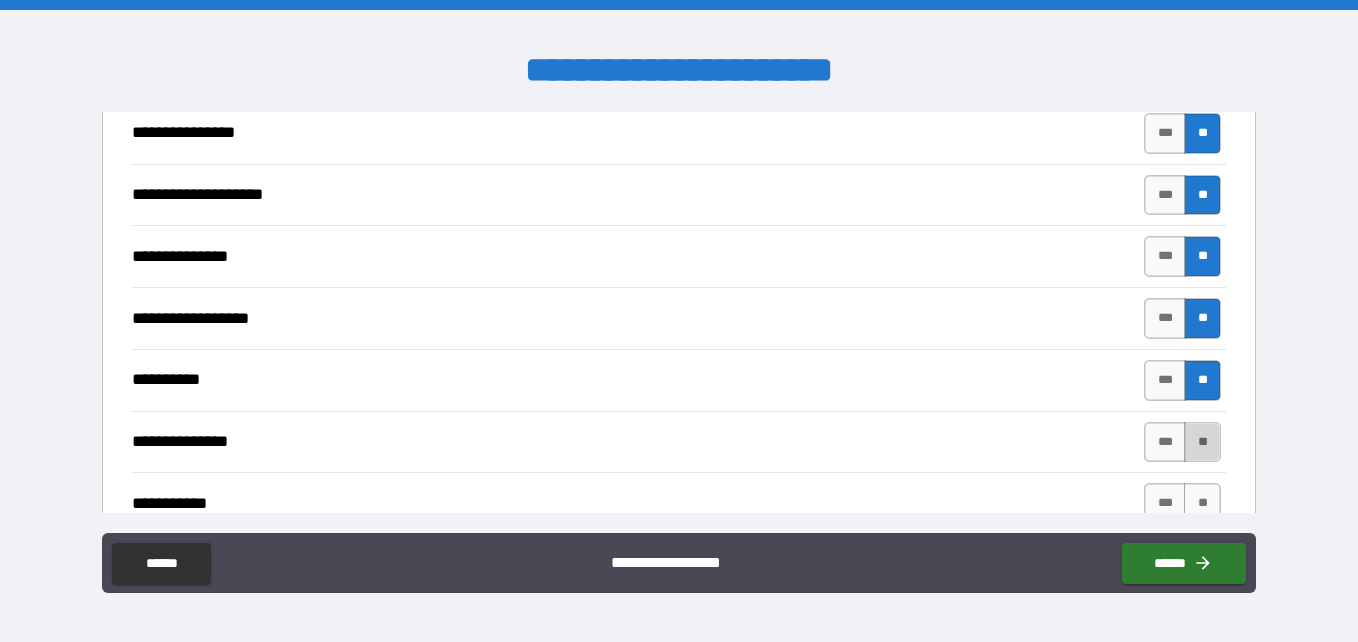 click on "**" at bounding box center (1202, 442) 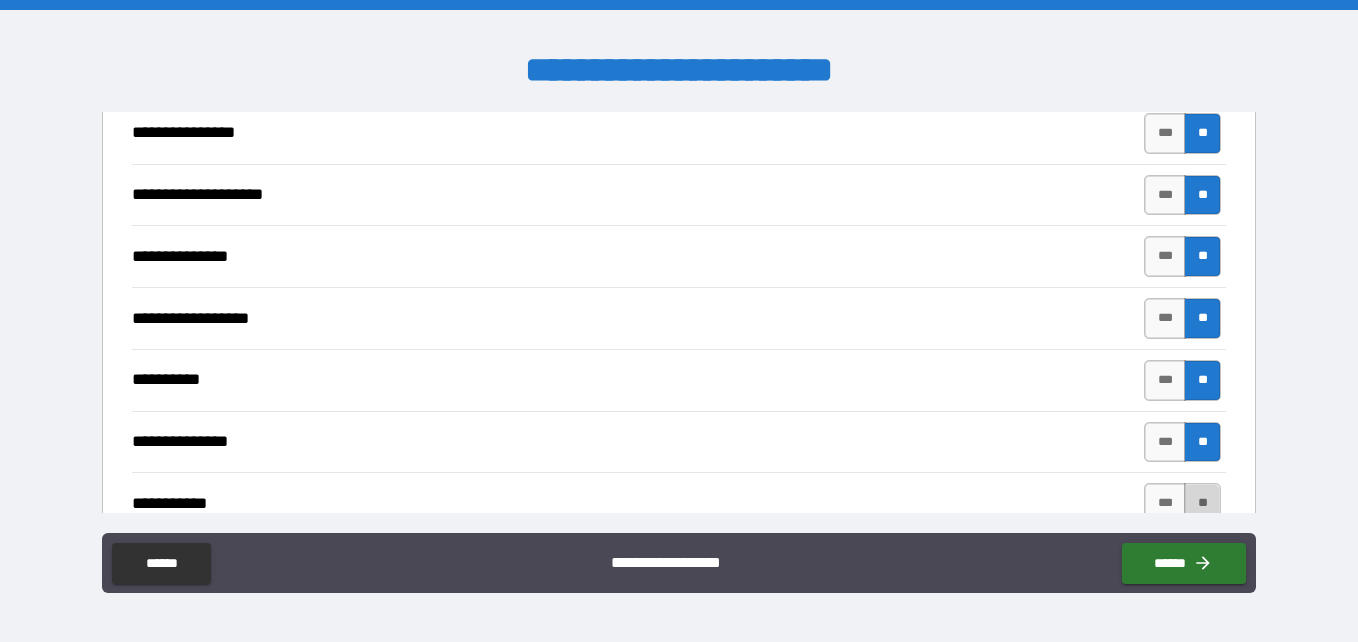 drag, startPoint x: 1202, startPoint y: 498, endPoint x: 1192, endPoint y: 492, distance: 11.661903 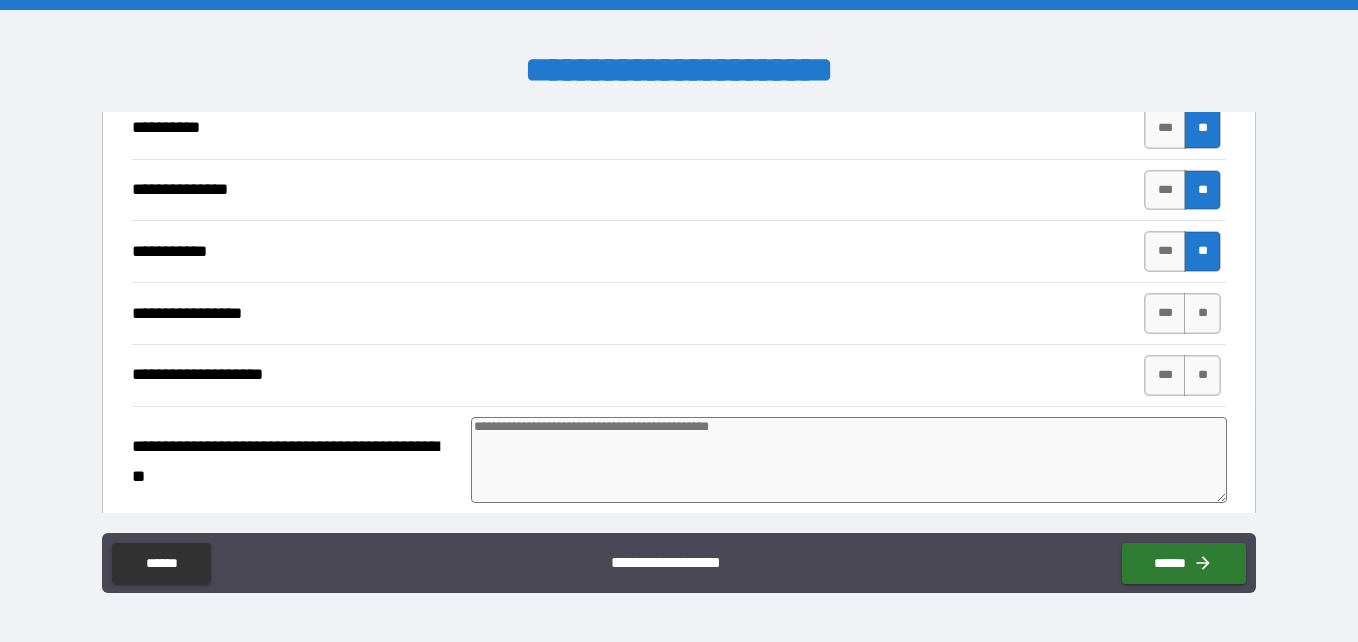 scroll, scrollTop: 2399, scrollLeft: 0, axis: vertical 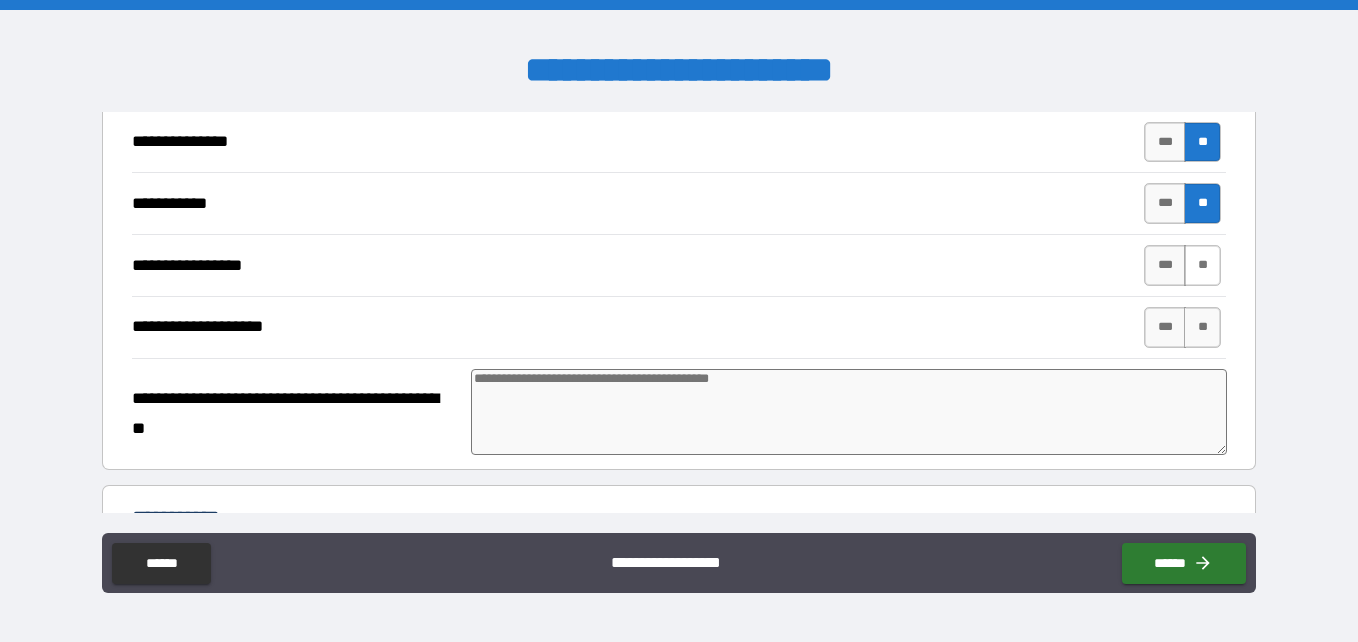 click on "**" at bounding box center (1202, 265) 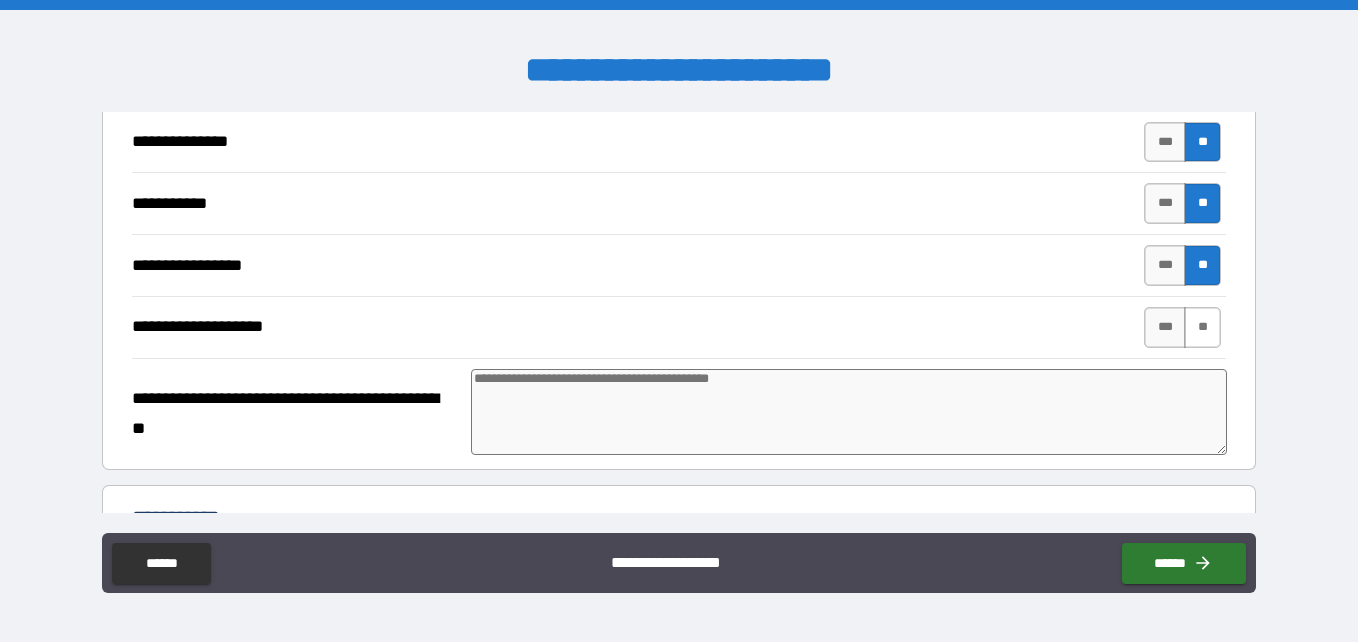 click on "**" at bounding box center [1202, 327] 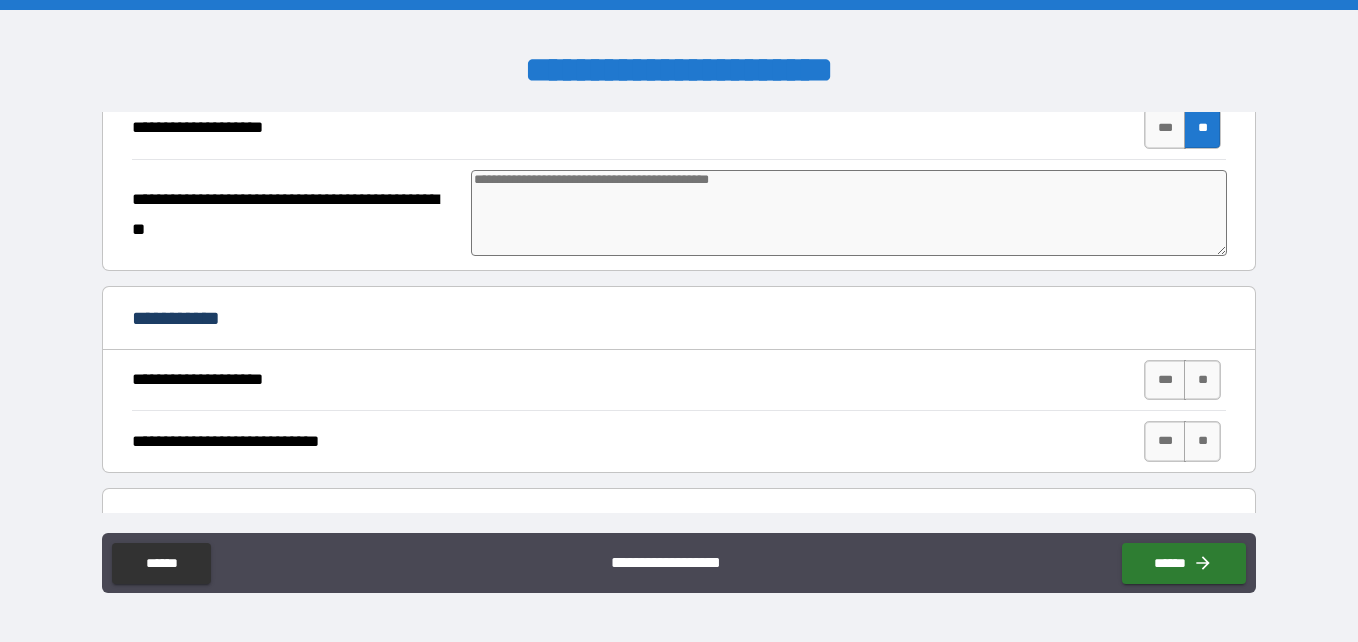 scroll, scrollTop: 2599, scrollLeft: 0, axis: vertical 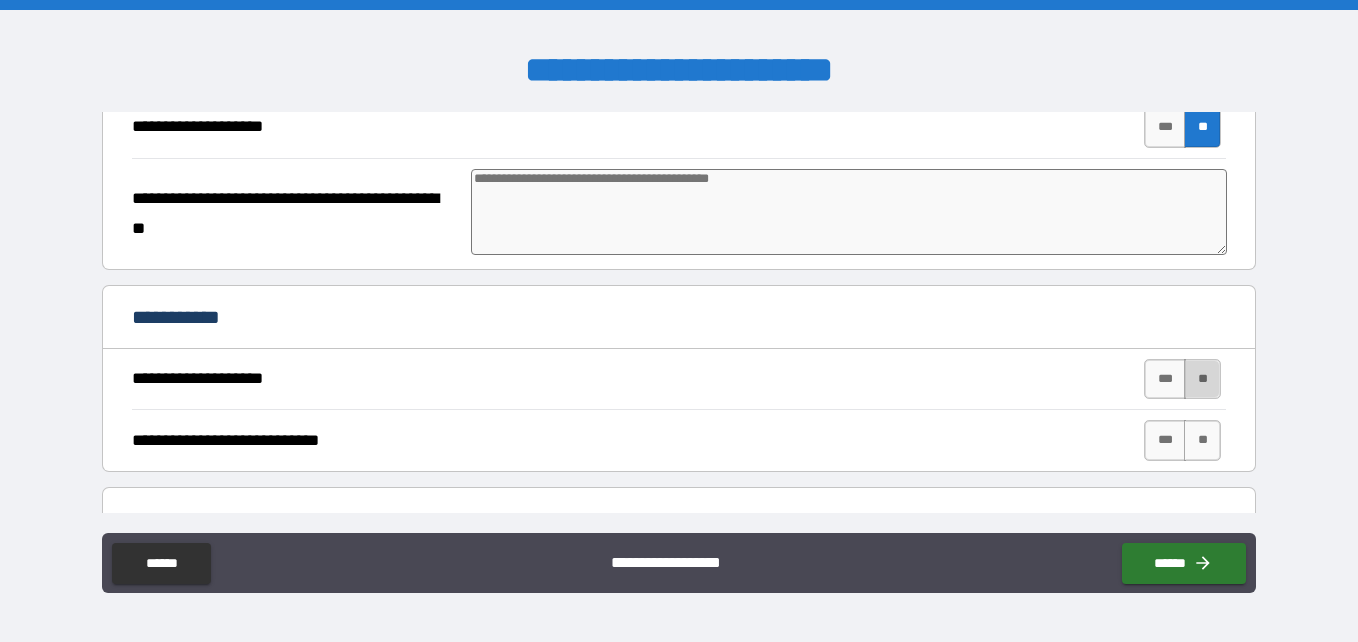 click on "**" at bounding box center [1202, 379] 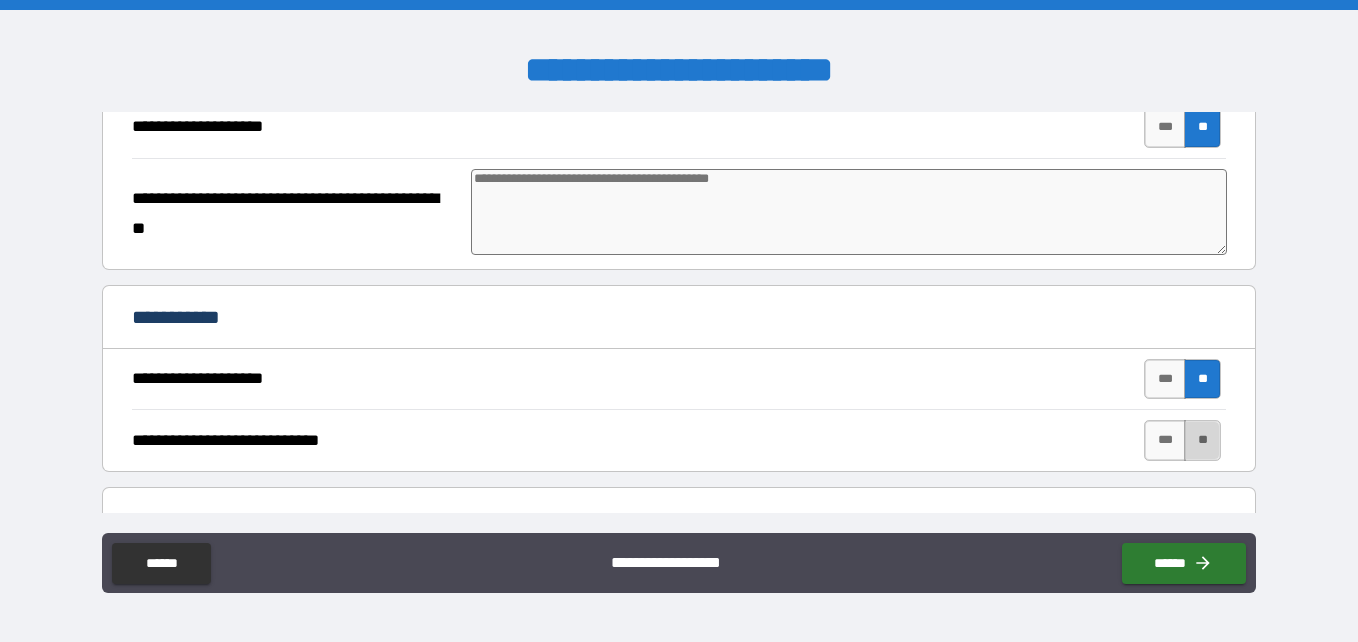 click on "**" at bounding box center (1202, 440) 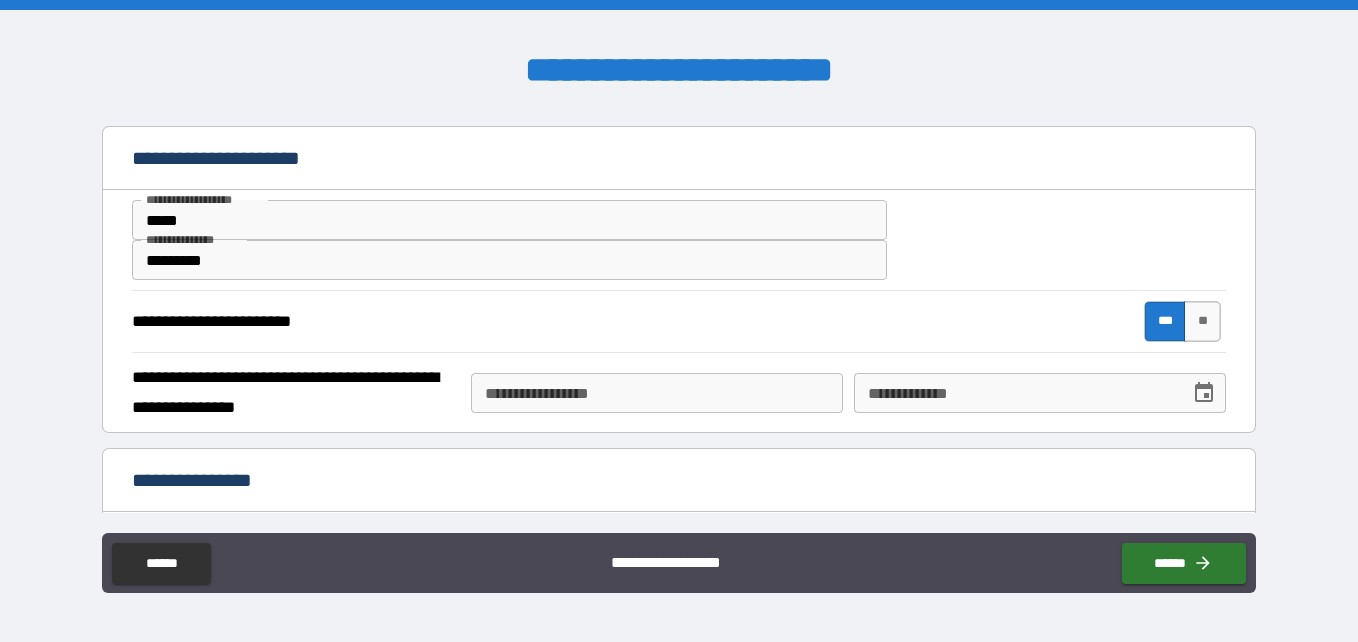scroll, scrollTop: 399, scrollLeft: 0, axis: vertical 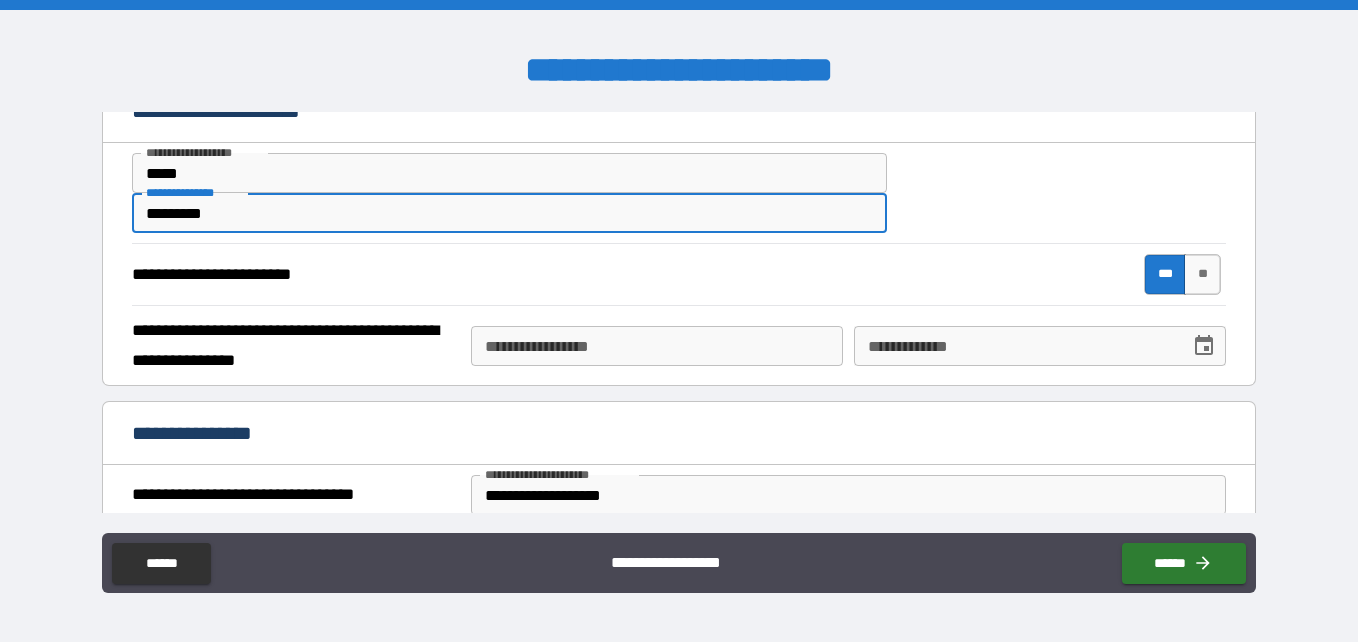 drag, startPoint x: 236, startPoint y: 211, endPoint x: 121, endPoint y: 201, distance: 115.43397 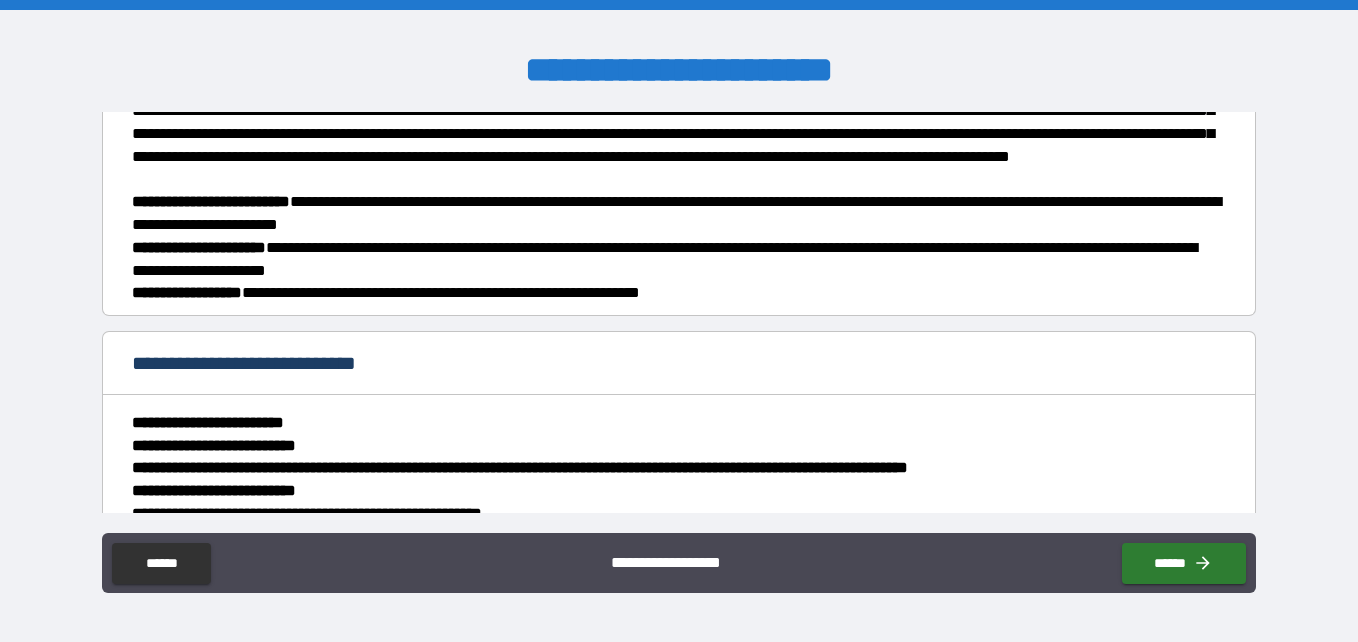 scroll, scrollTop: 3400, scrollLeft: 0, axis: vertical 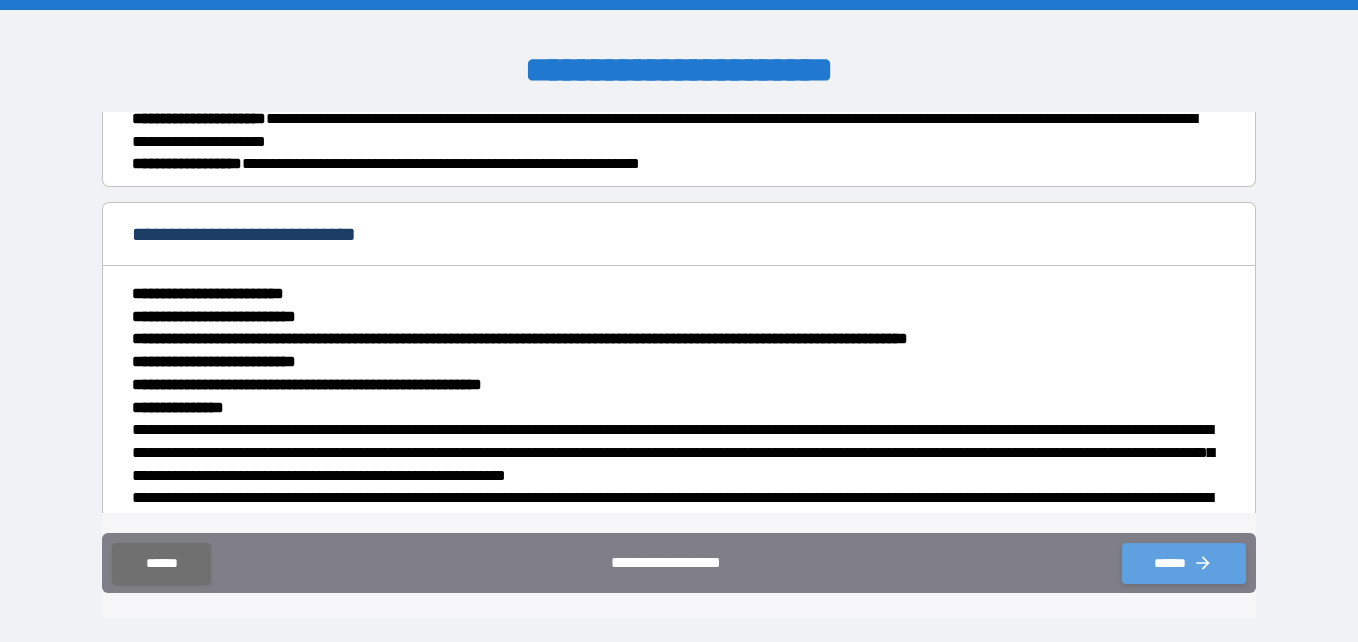 click on "******" at bounding box center (1184, 563) 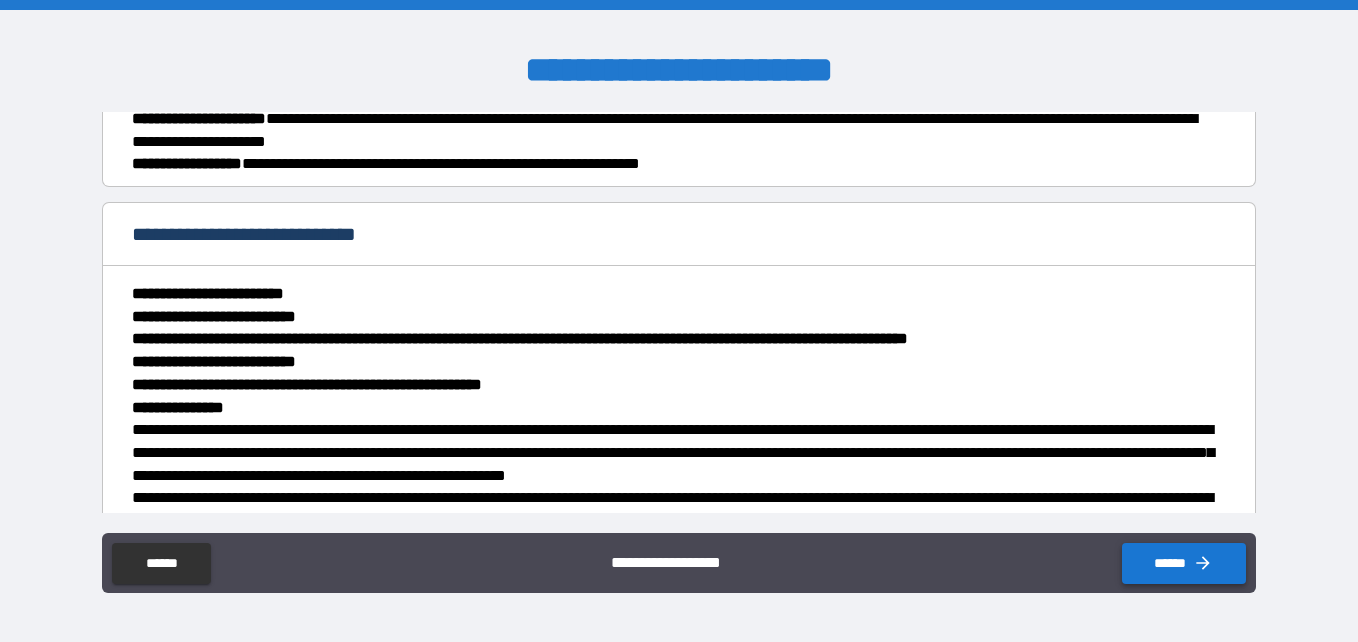 click on "******" at bounding box center (1184, 563) 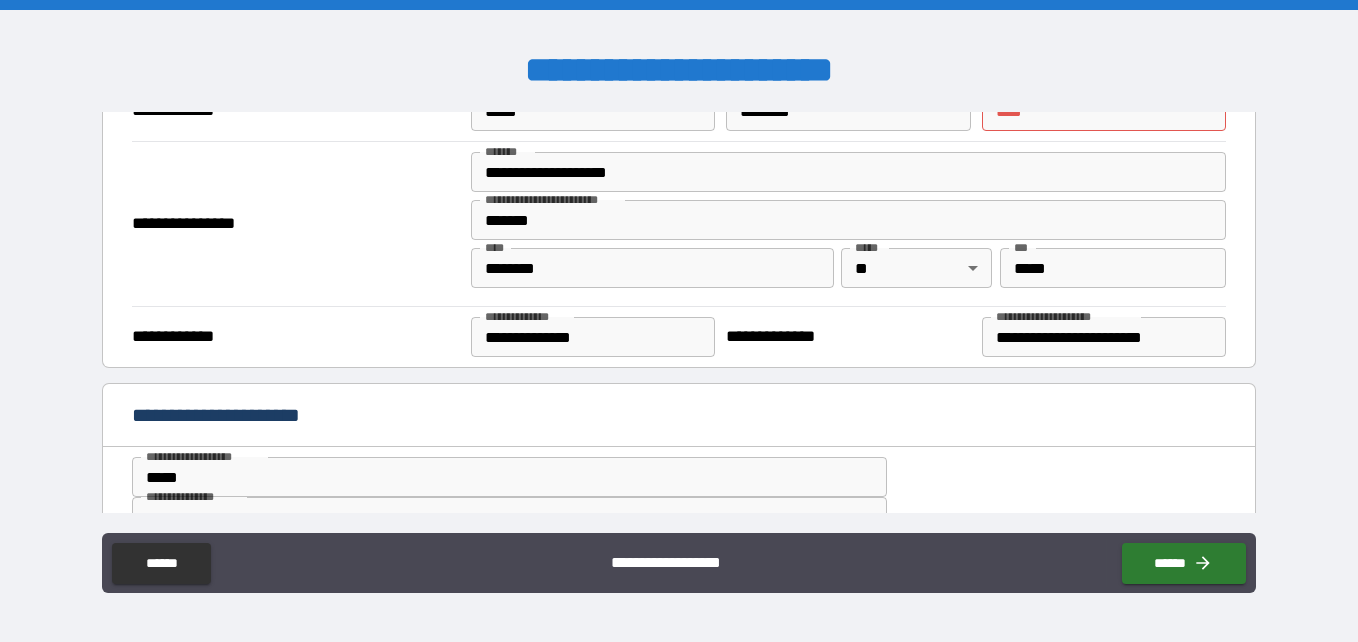 scroll, scrollTop: 0, scrollLeft: 0, axis: both 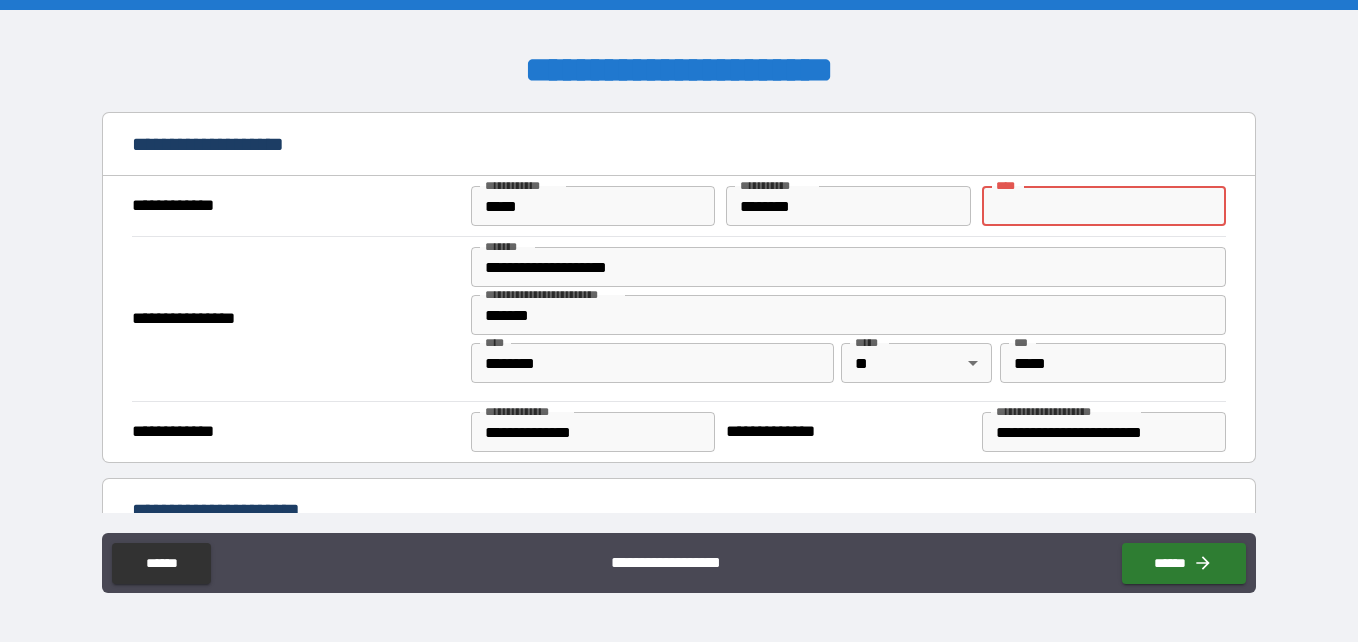 click on "**   *" at bounding box center (1104, 206) 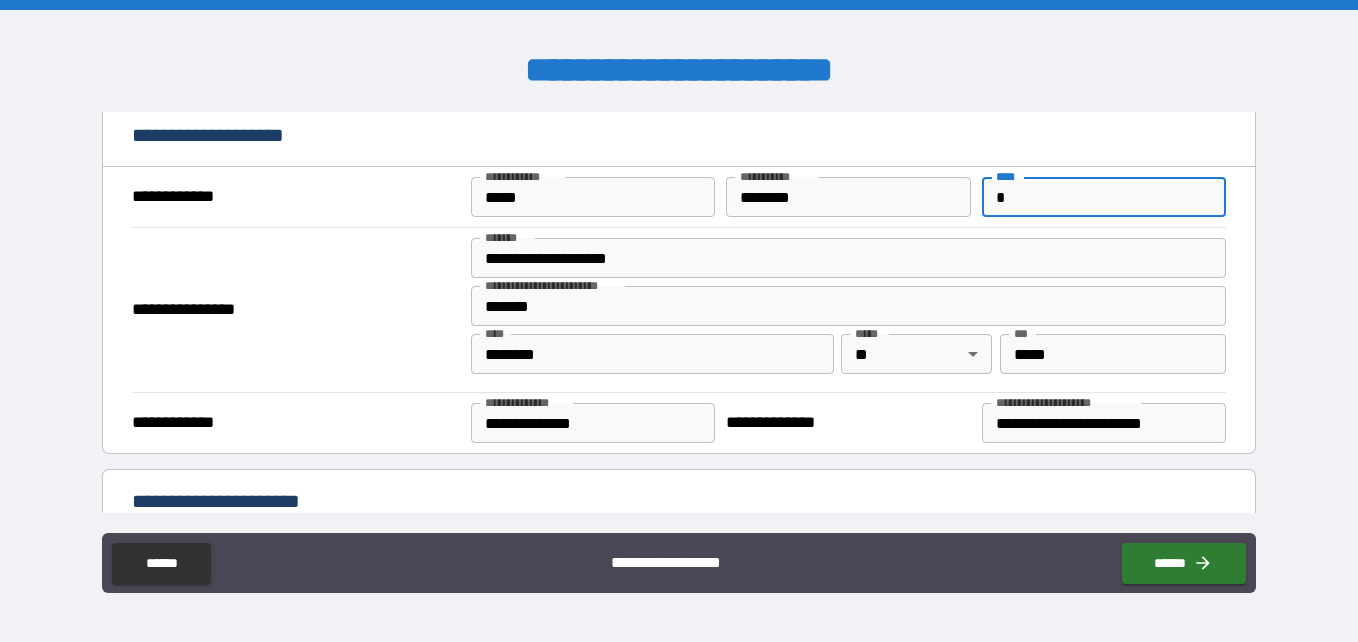 scroll, scrollTop: 0, scrollLeft: 0, axis: both 